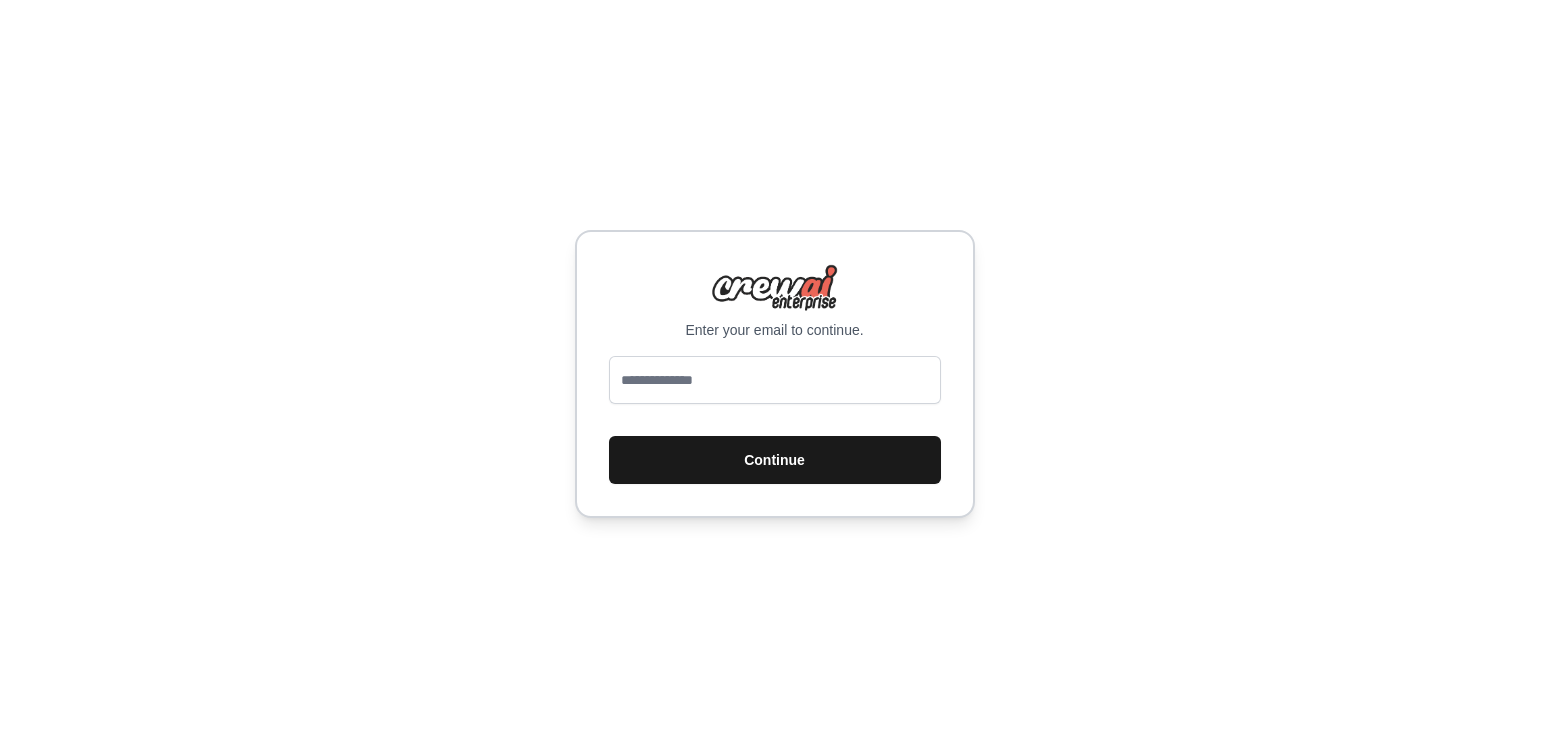 scroll, scrollTop: 0, scrollLeft: 0, axis: both 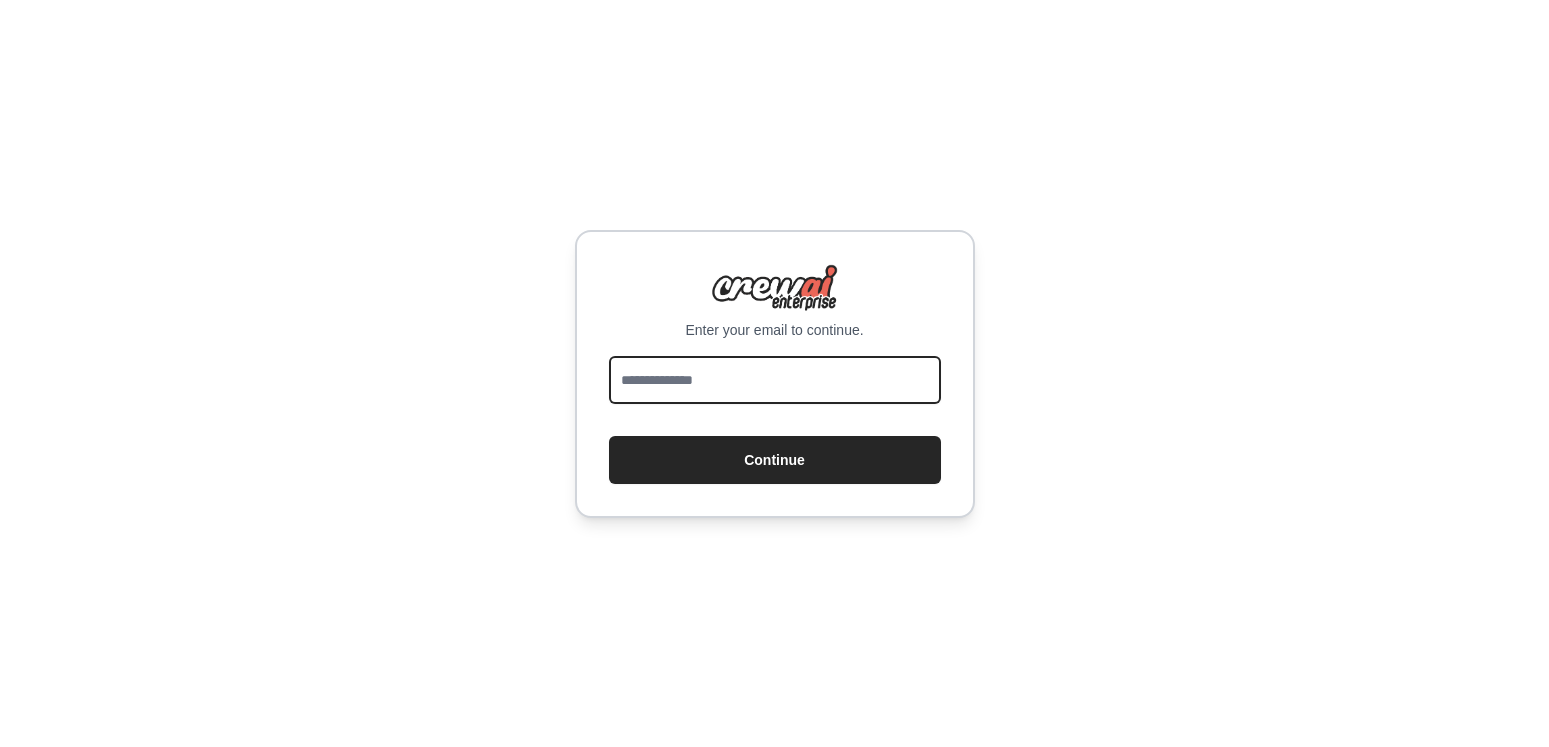 click at bounding box center [775, 380] 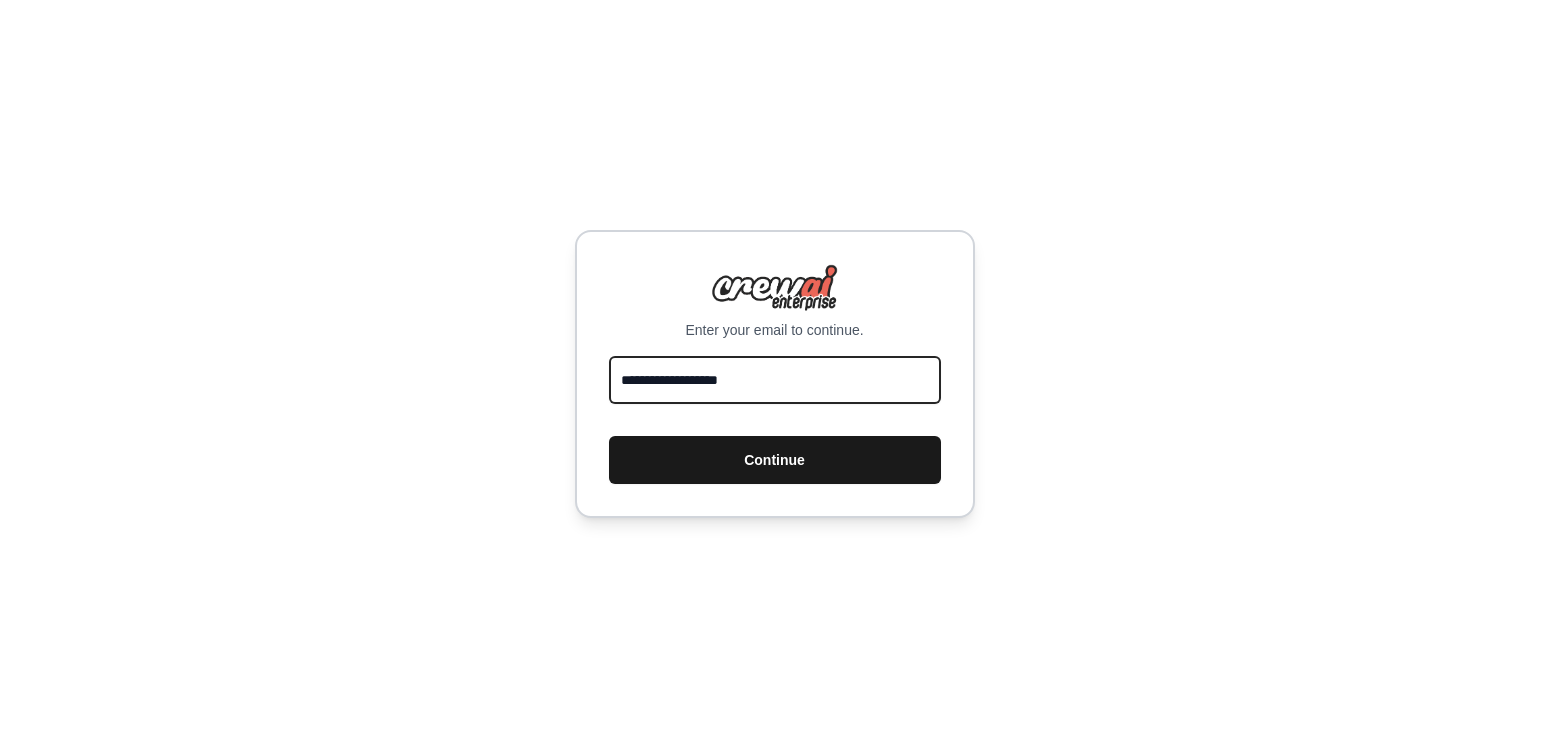 type on "**********" 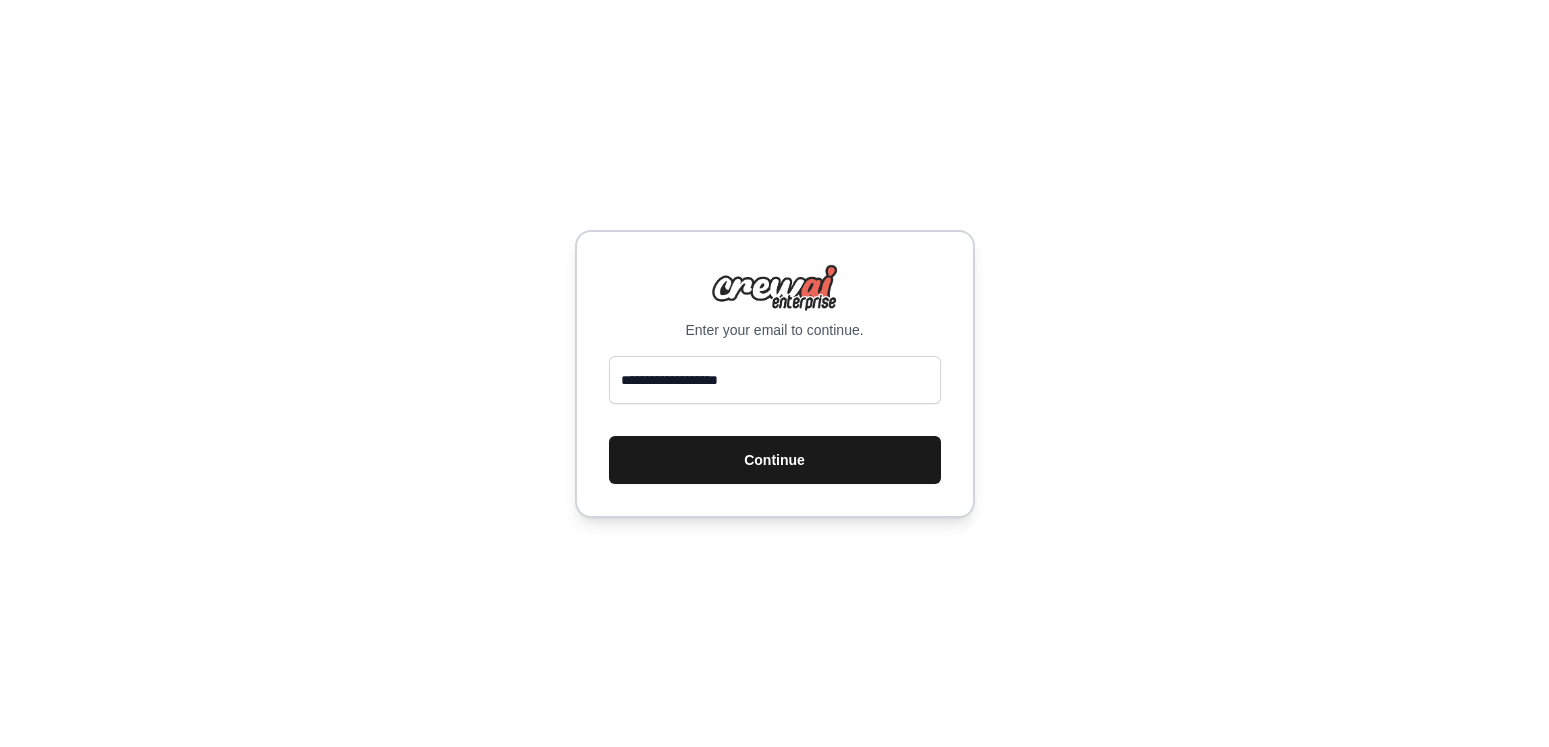 click on "Continue" at bounding box center [775, 460] 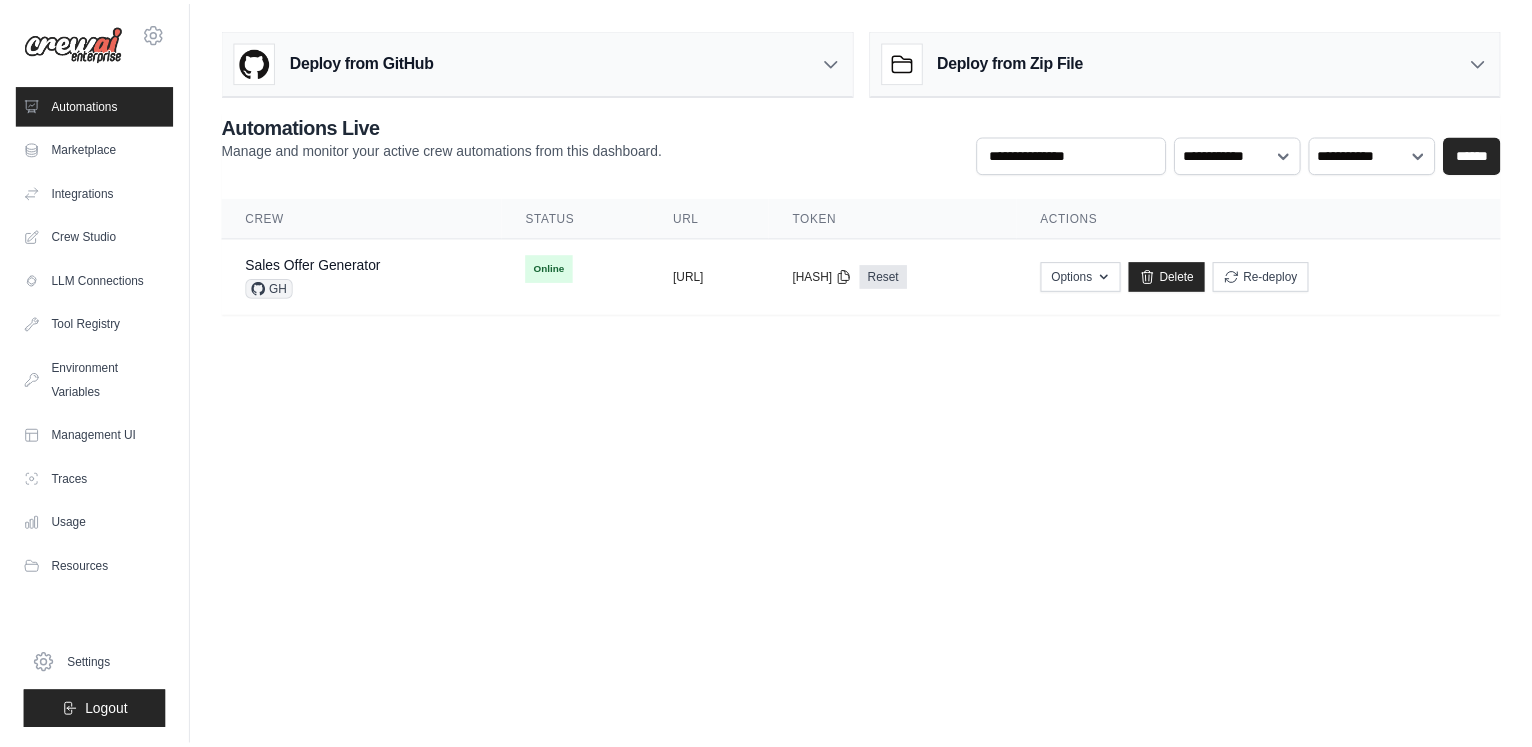 scroll, scrollTop: 0, scrollLeft: 0, axis: both 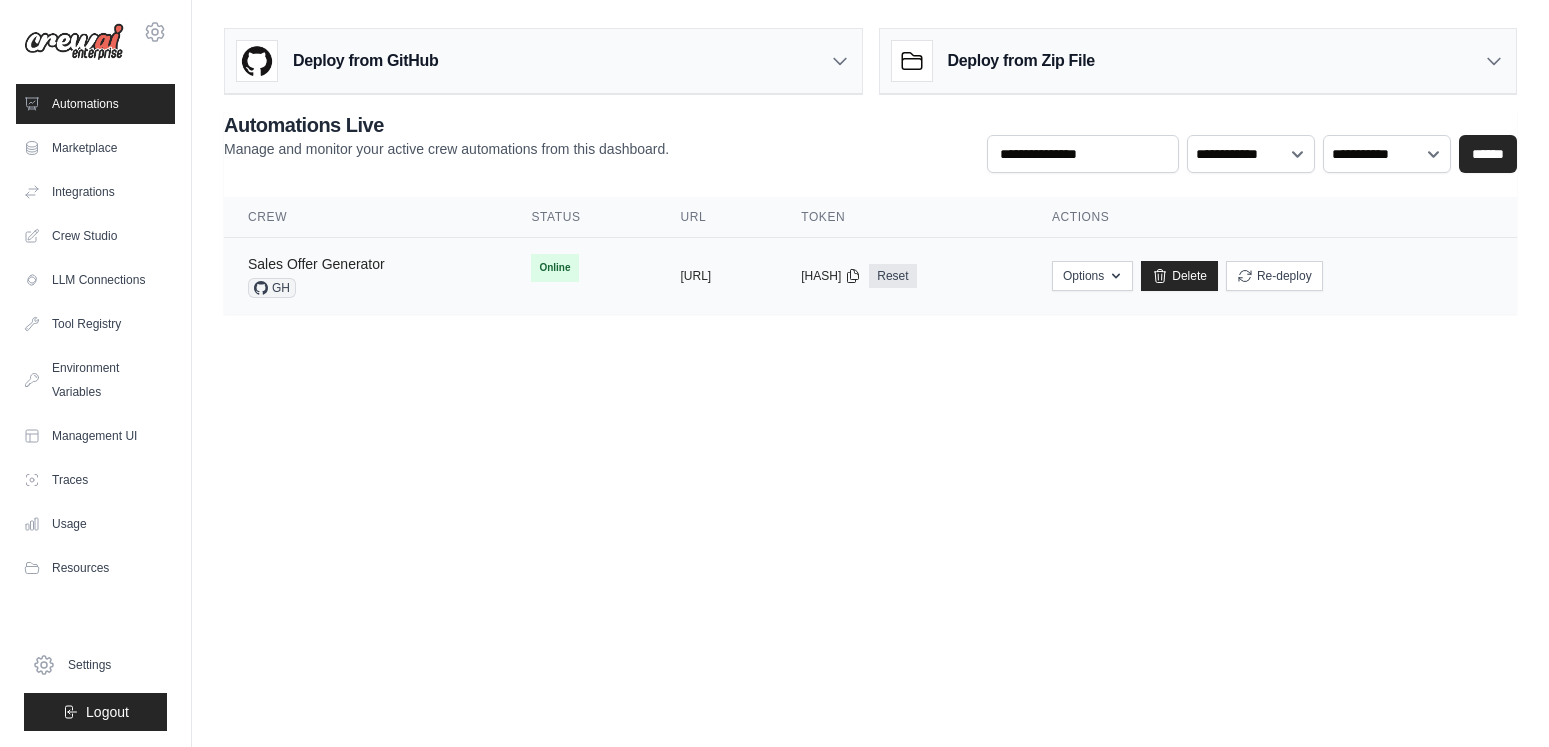 click on "Sales Offer Generator" at bounding box center (316, 264) 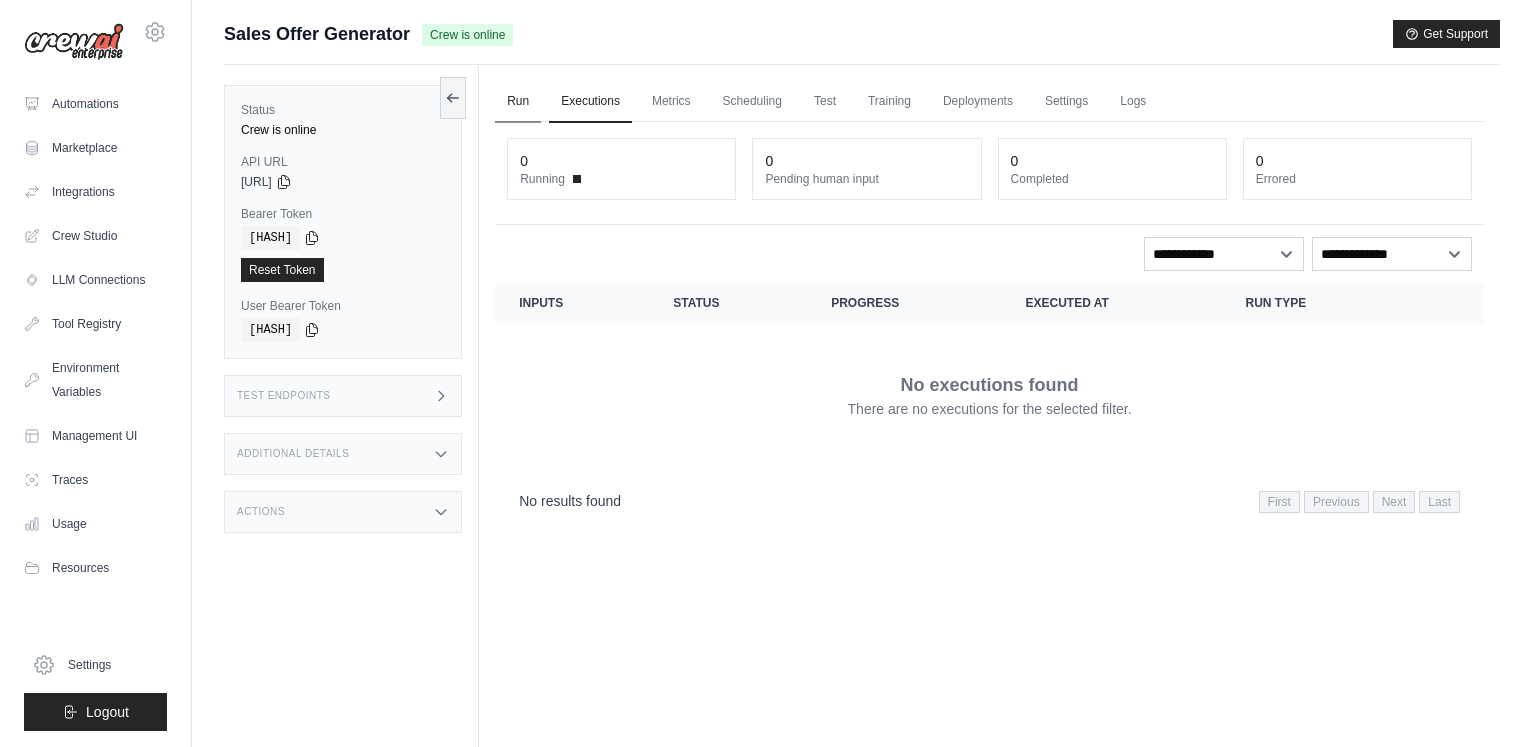 click on "Run" at bounding box center (518, 102) 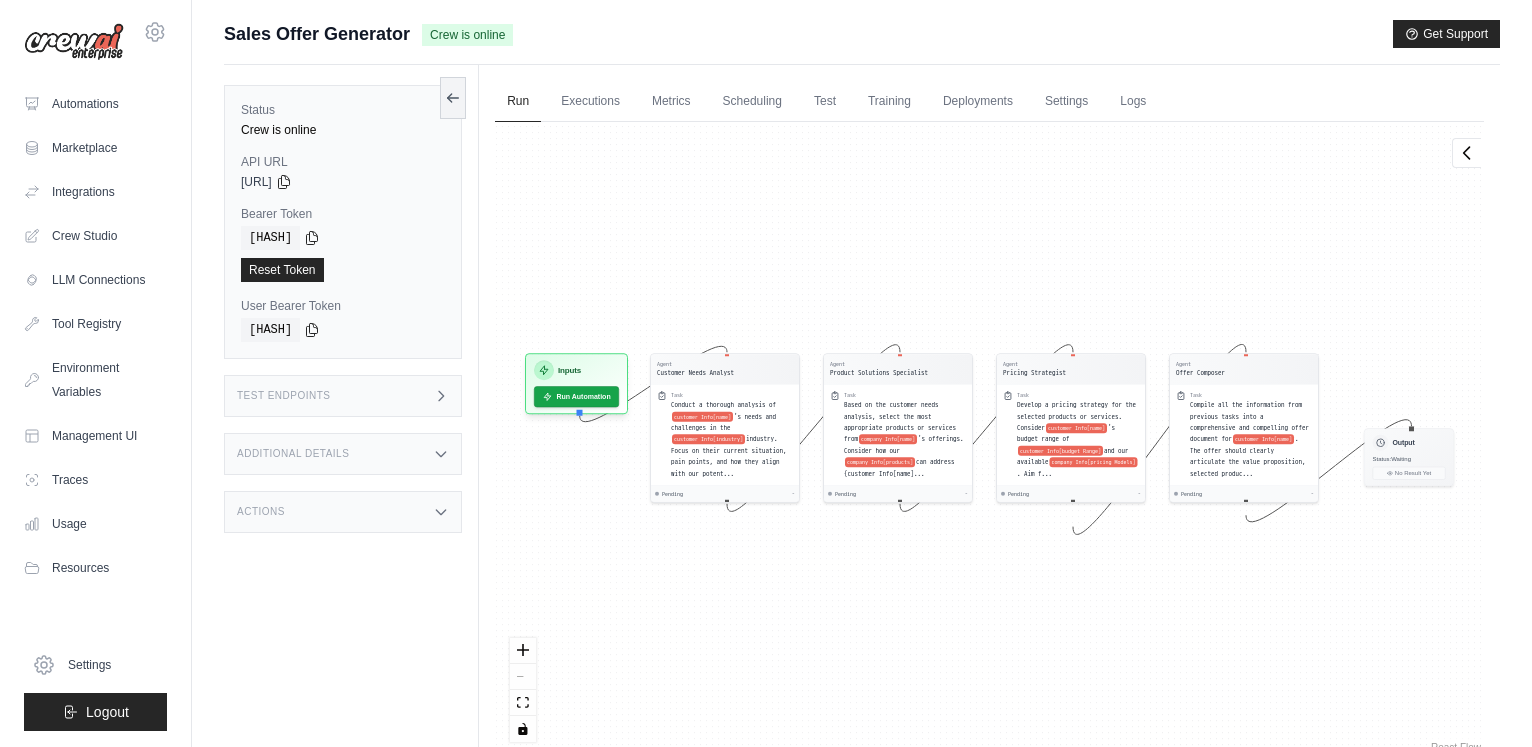 click on "Agent Customer Needs Analyst Task Conduct a thorough analysis of  customer Info[name] 's needs and challenges in the  customer Info[industry]  industry. Focus on their current situation, pain points, and how they align with our potent... Pending - Agent Product Solutions Specialist Task Based on the customer needs analysis, select the most appropriate products or services from  company Info[name] 's offerings. Consider how our  company Info[products]  can address {customer Info[name]... Pending - Agent Pricing Strategist Task Develop a pricing strategy for the selected products or services. Consider  customer Info[name] 's budget range of  customer Info[budget Range]  and our available  company Info[pricing Models] . Aim f... Pending - Agent Offer Composer Task Compile all the information from previous tasks into a comprehensive and compelling offer document for  customer Info[name] . The offer should clearly articulate the value proposition, selected produc... Pending - Inputs Run Automation Output Status:" at bounding box center [989, 439] 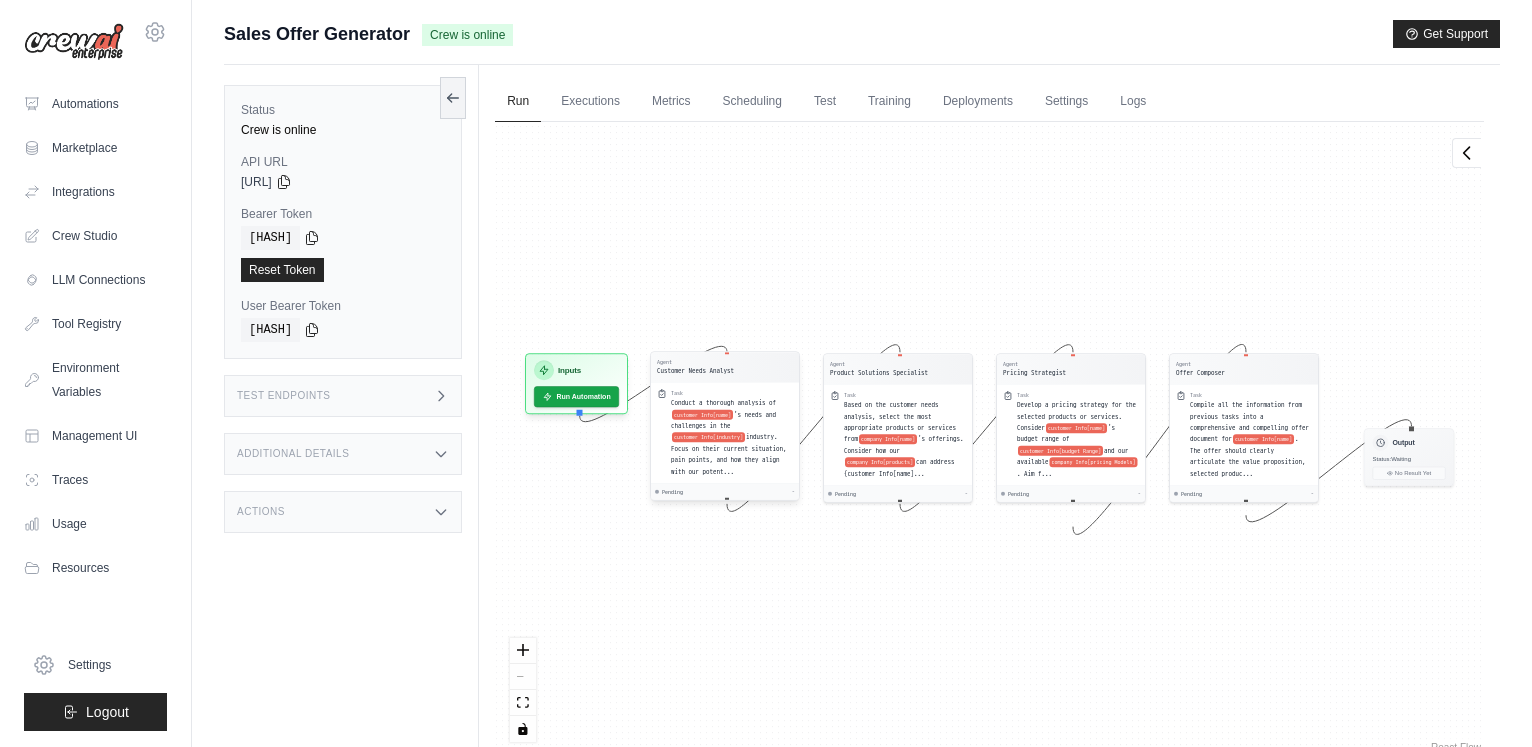click on "customer Info[name]" at bounding box center (702, 415) 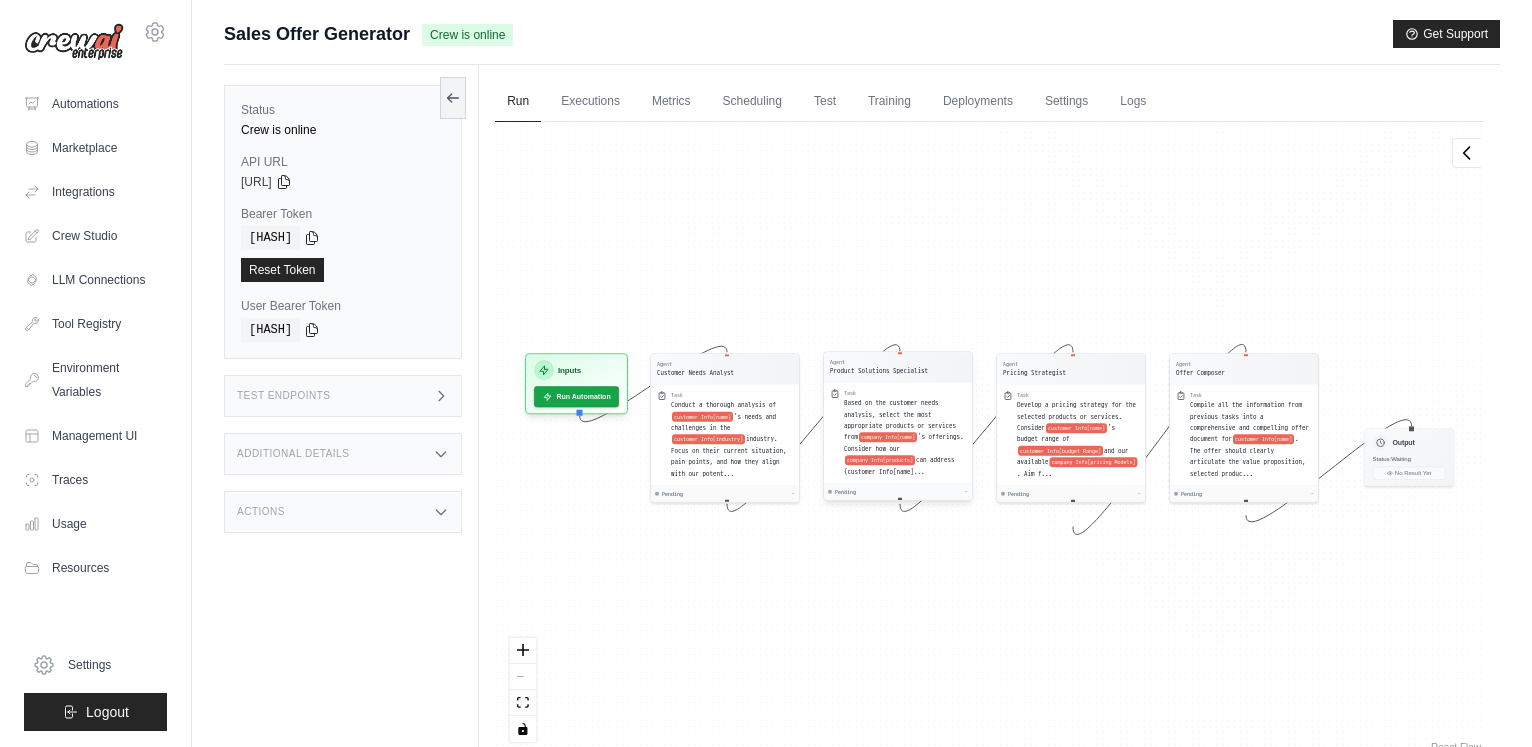 click on "Based on the customer needs analysis, select the most appropriate products or services from" at bounding box center (900, 420) 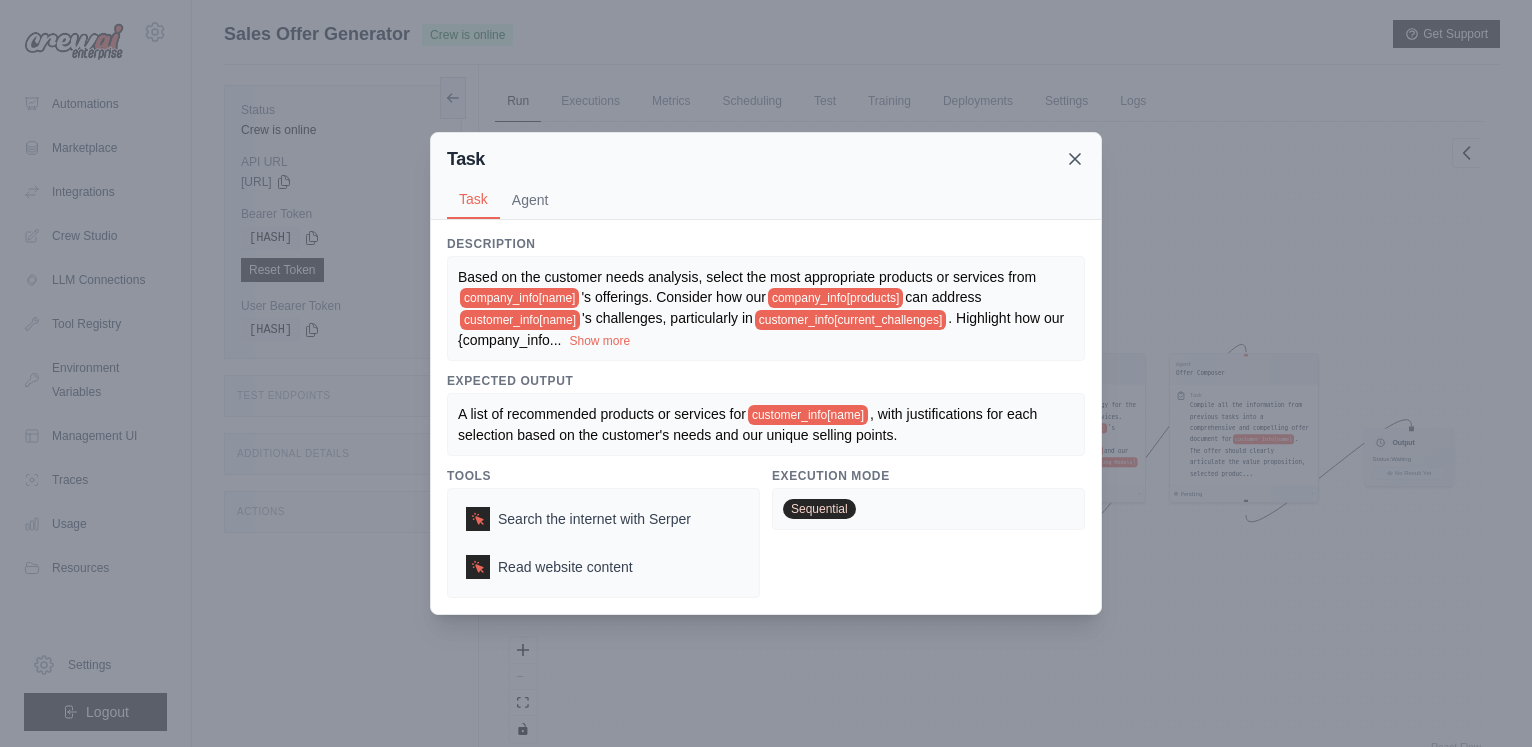 click 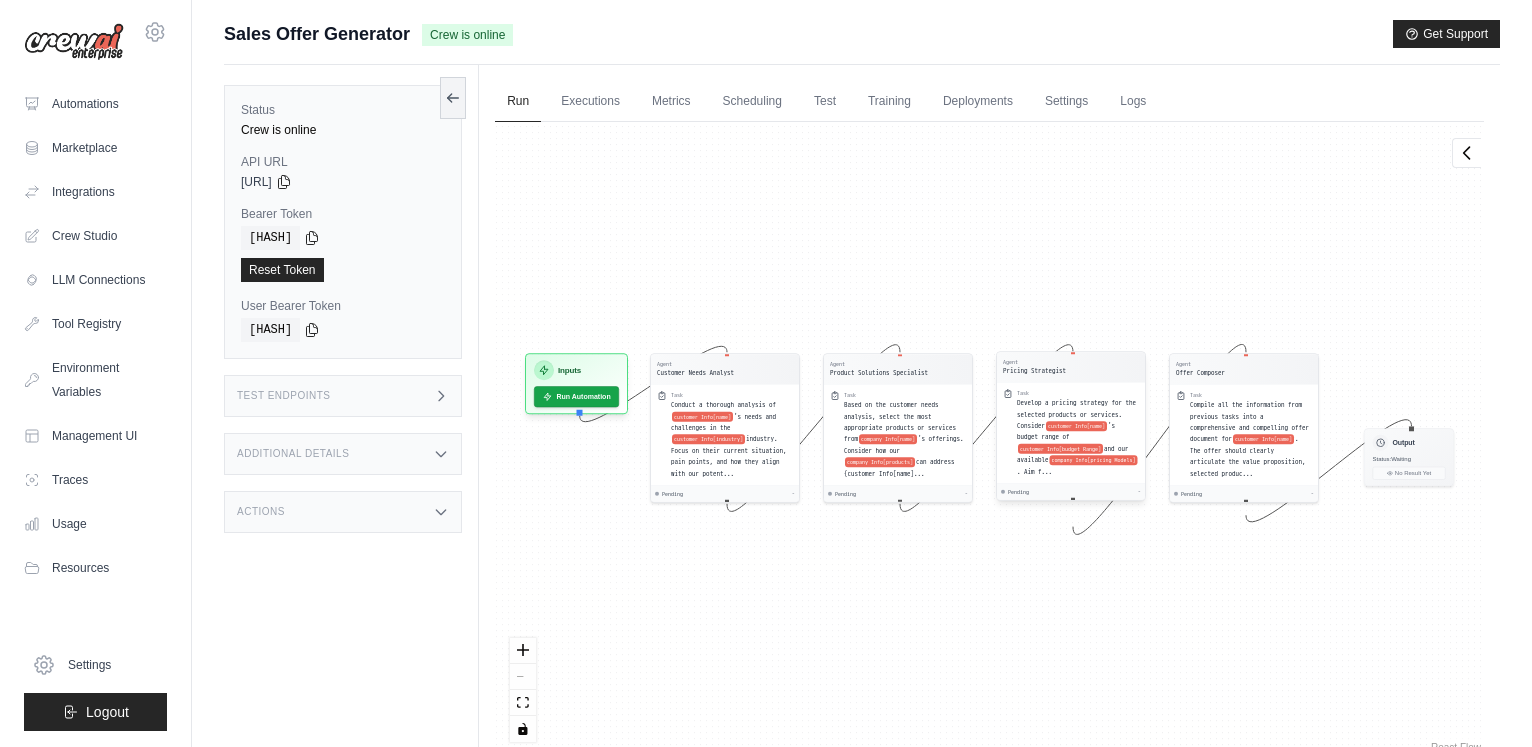 click on "Develop a pricing strategy for the selected products or services. Consider  customer Info[name] 's budget range of  customer Info[budget Range]  and our available  company Info[pricing Models] . Aim f..." at bounding box center [1078, 438] 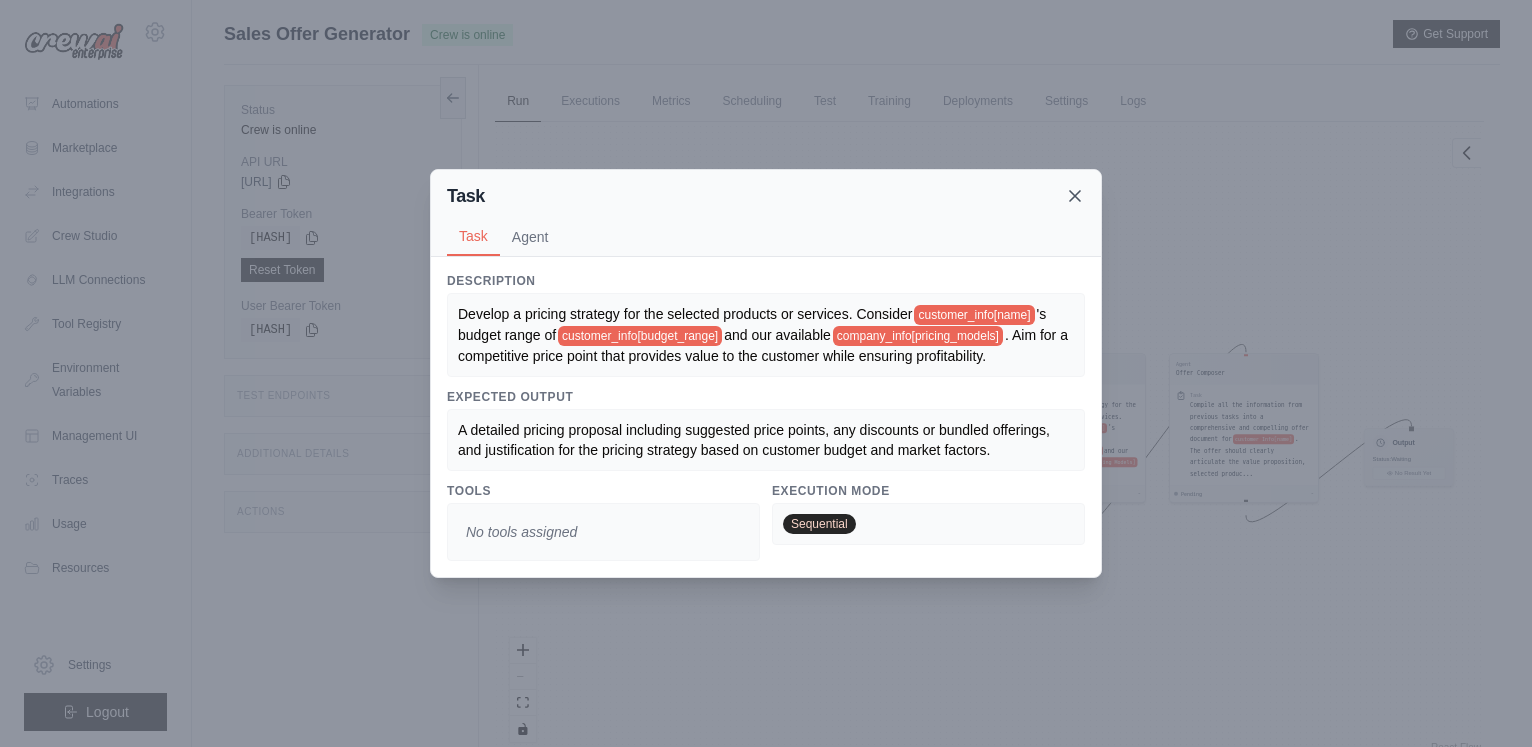 click 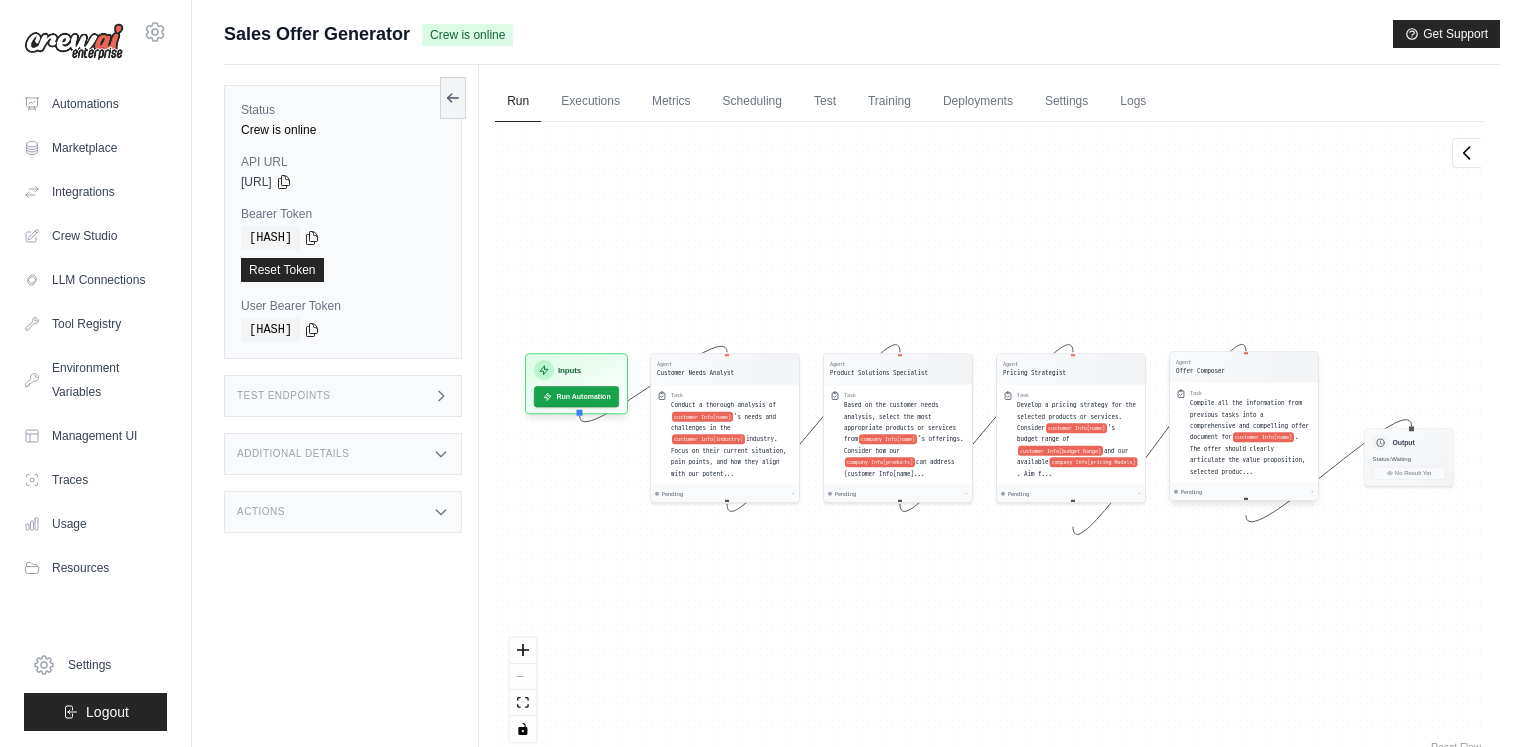 drag, startPoint x: 1206, startPoint y: 348, endPoint x: 1210, endPoint y: 364, distance: 16.492422 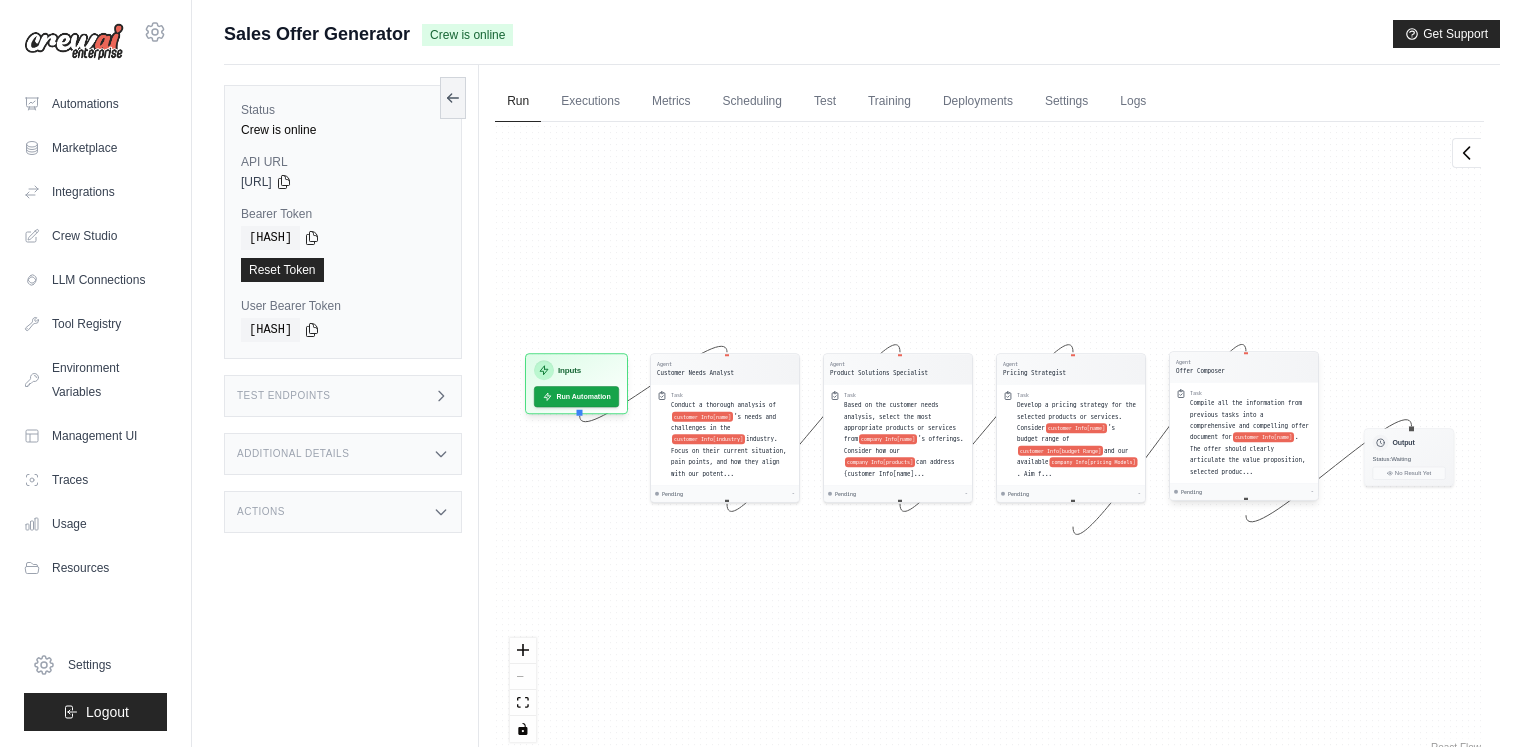 click on "Agent Customer Needs Analyst Task Conduct a thorough analysis of  customer Info[name] 's needs and challenges in the  customer Info[industry]  industry. Focus on their current situation, pain points, and how they align with our potent... Pending - Agent Product Solutions Specialist Task Based on the customer needs analysis, select the most appropriate products or services from  company Info[name] 's offerings. Consider how our  company Info[products]  can address {customer Info[name]... Pending - Agent Pricing Strategist Task Develop a pricing strategy for the selected products or services. Consider  customer Info[name] 's budget range of  customer Info[budget Range]  and our available  company Info[pricing Models] . Aim f... Pending - Agent Offer Composer Task Compile all the information from previous tasks into a comprehensive and compelling offer document for  customer Info[name] . The offer should clearly articulate the value proposition, selected produc... Pending - Inputs Run Automation Output Status:" at bounding box center [989, 439] 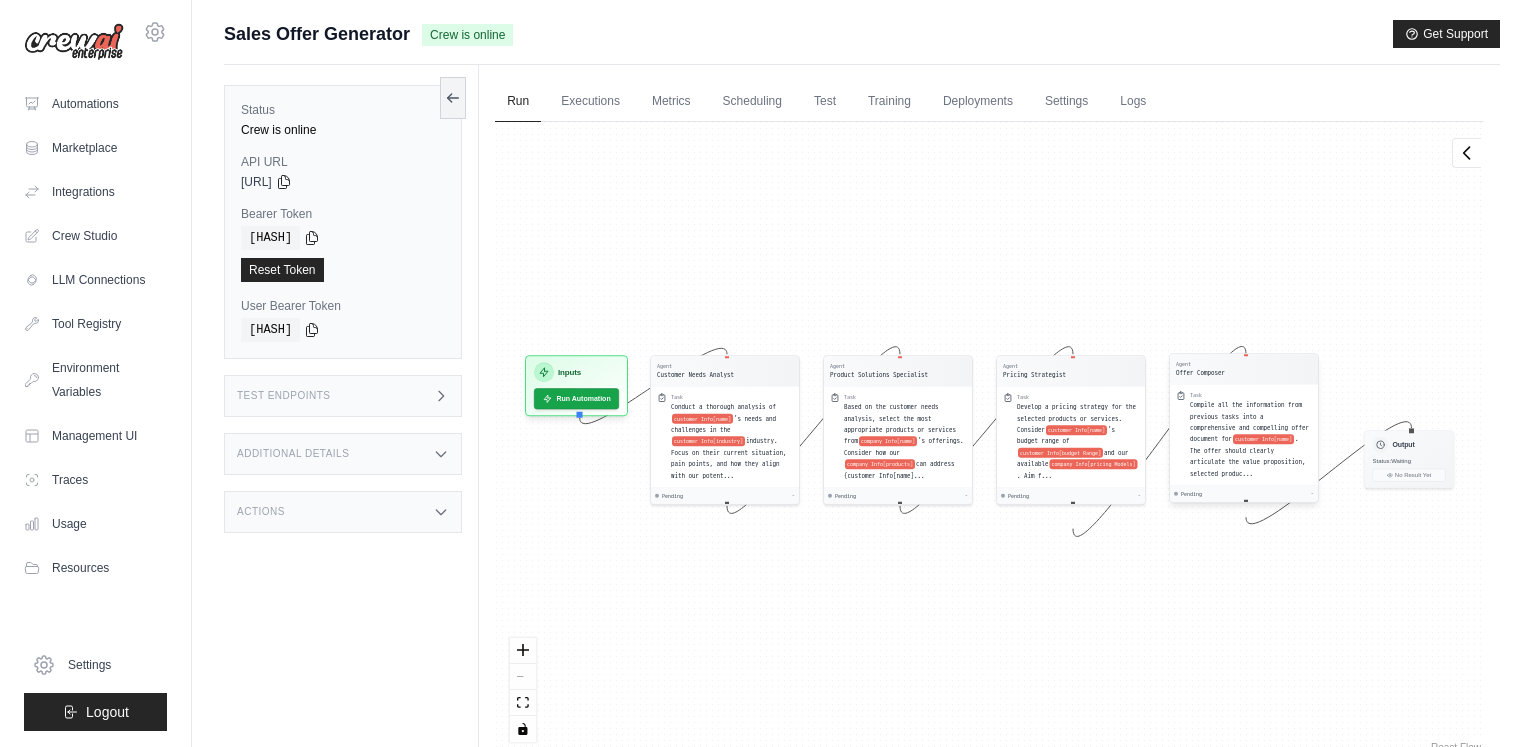 click on "Agent Offer Composer" at bounding box center [1244, 369] 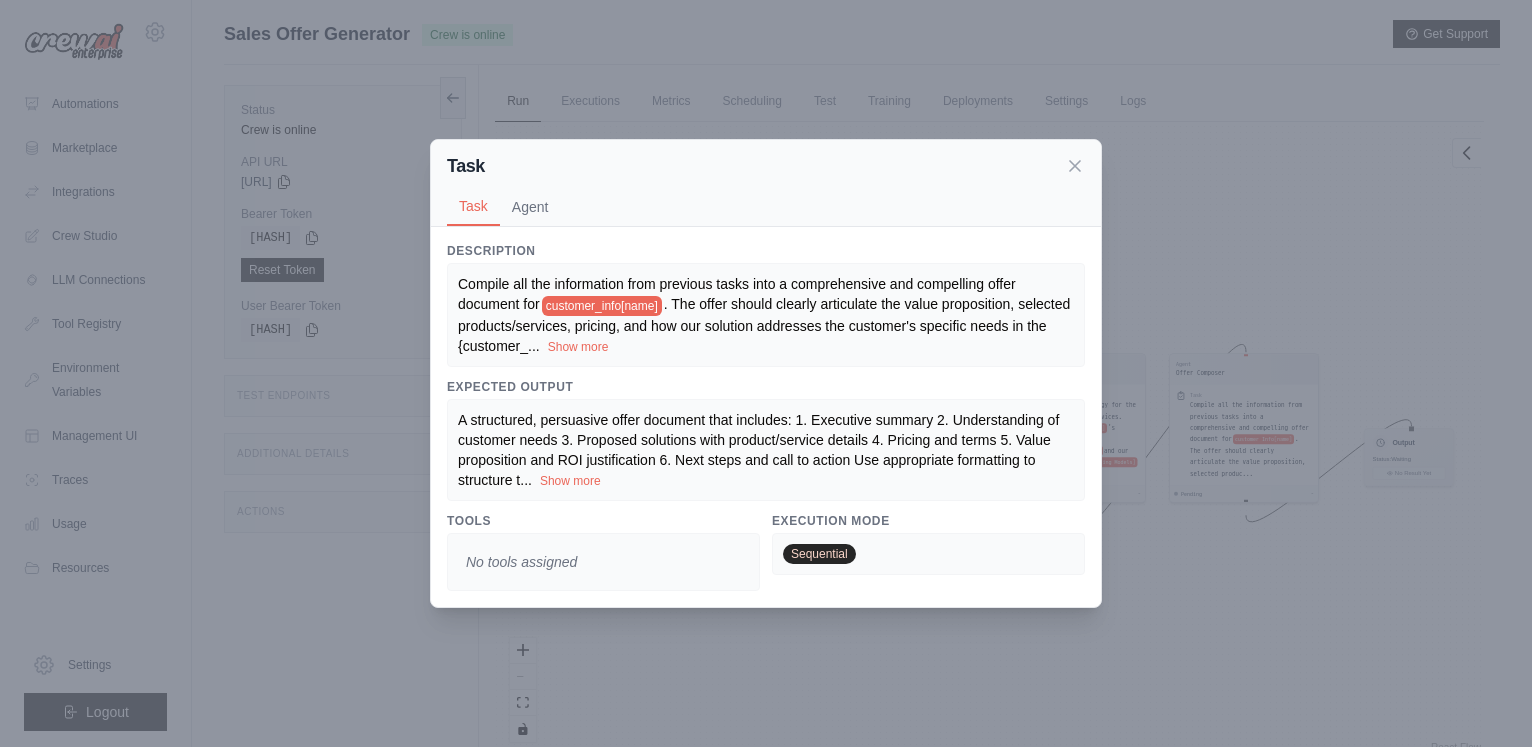 click on "Task Task Agent" at bounding box center (766, 183) 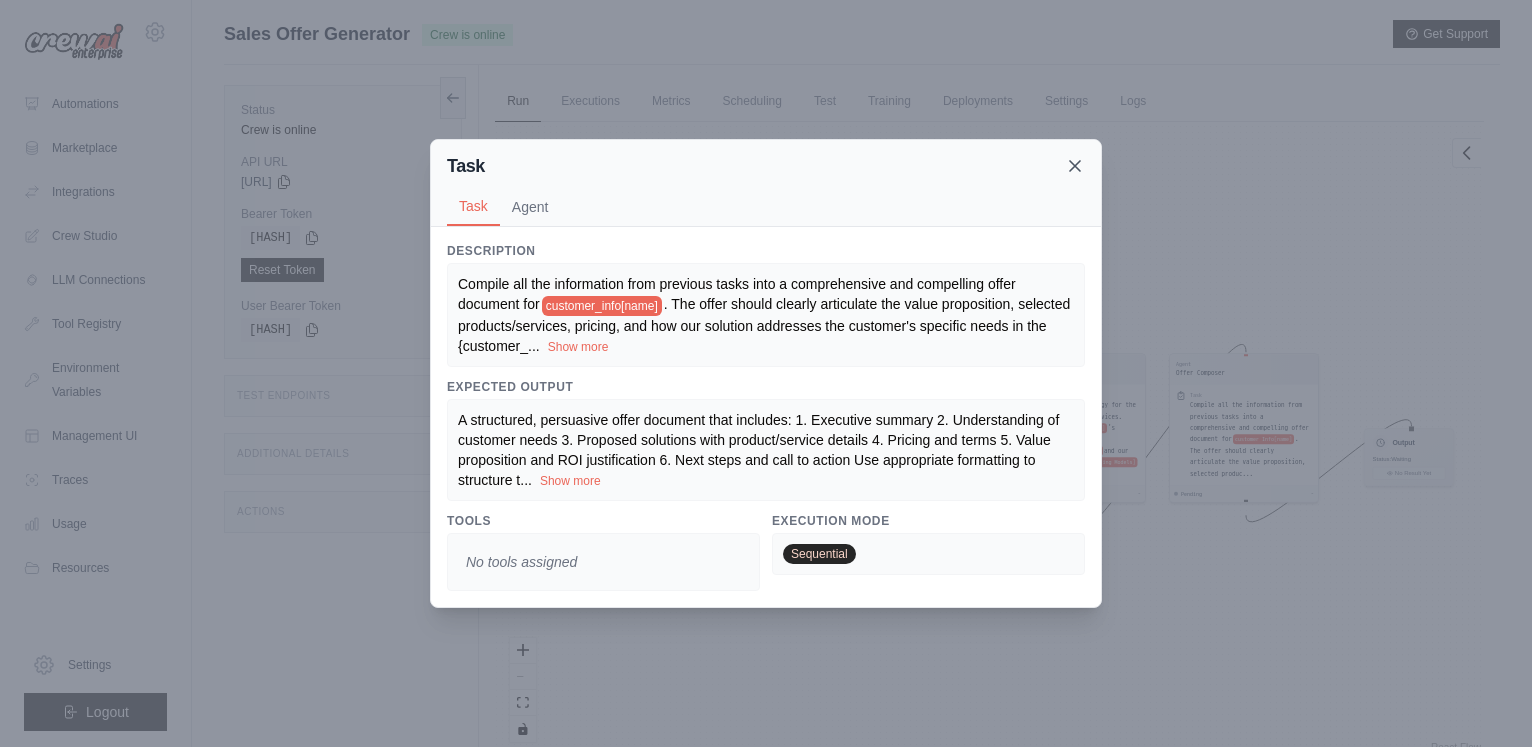 click 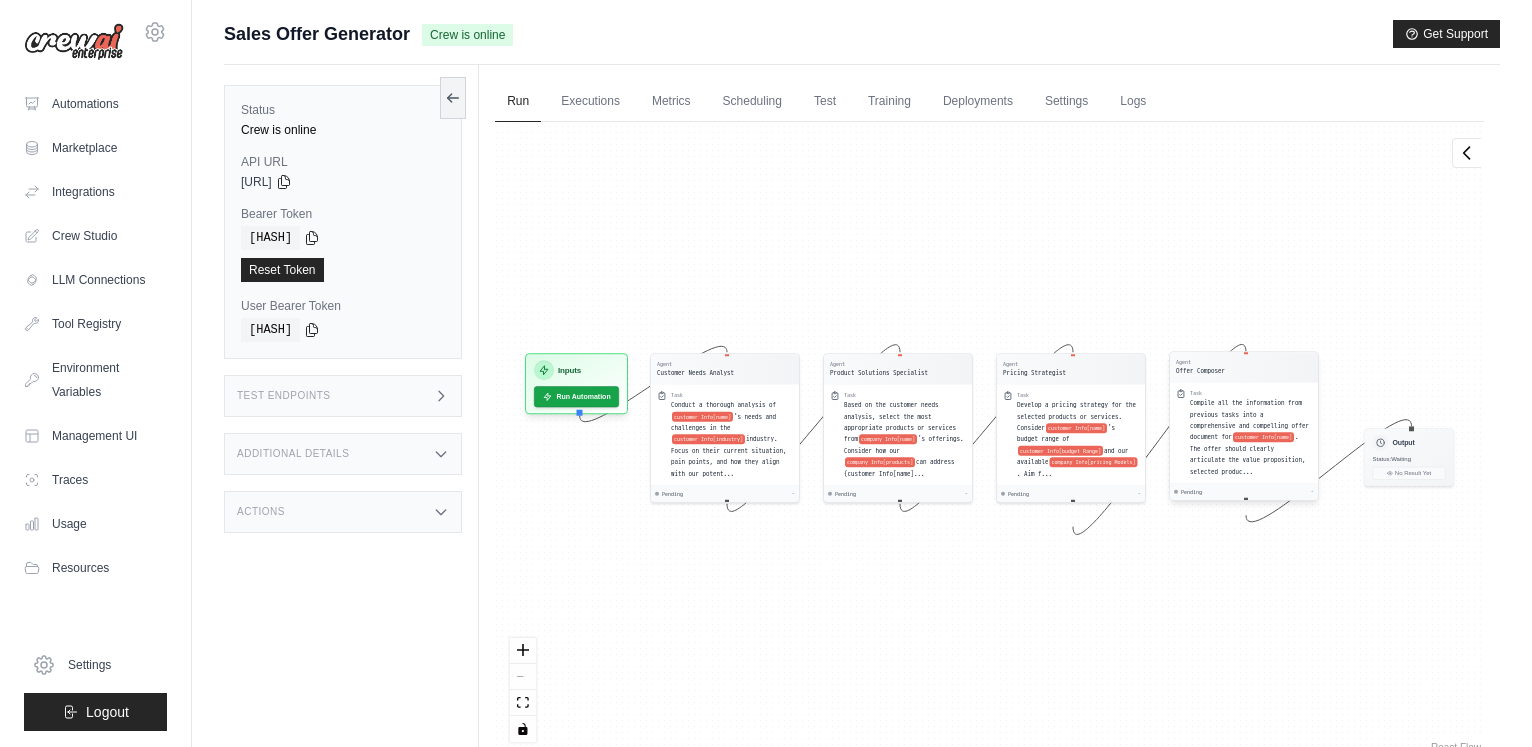 click on "Compile all the information from previous tasks into a comprehensive and compelling offer document for customer [NAME]. The offer should clearly articulate the value proposition, selected produc..." at bounding box center (1251, 438) 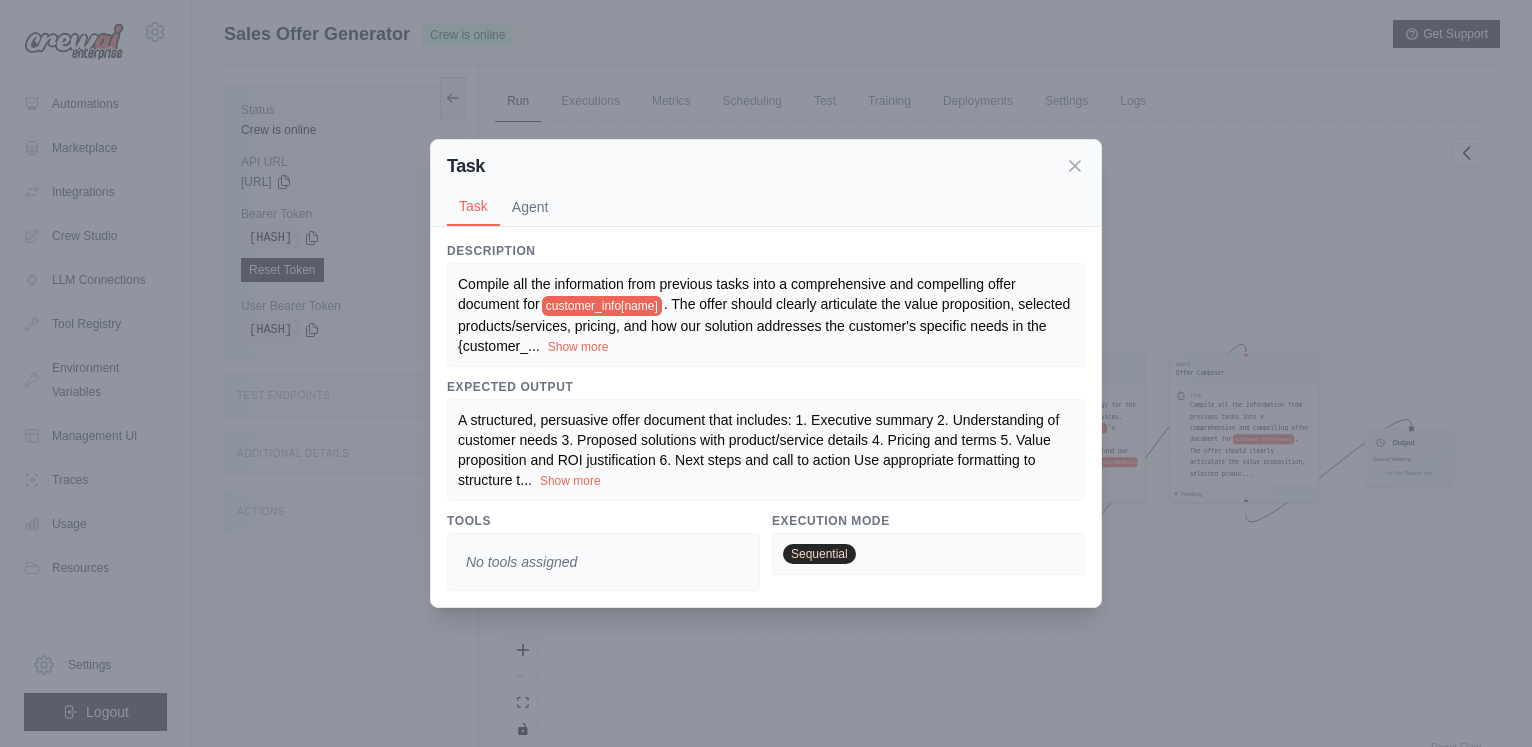 click on "Sequential" at bounding box center (819, 554) 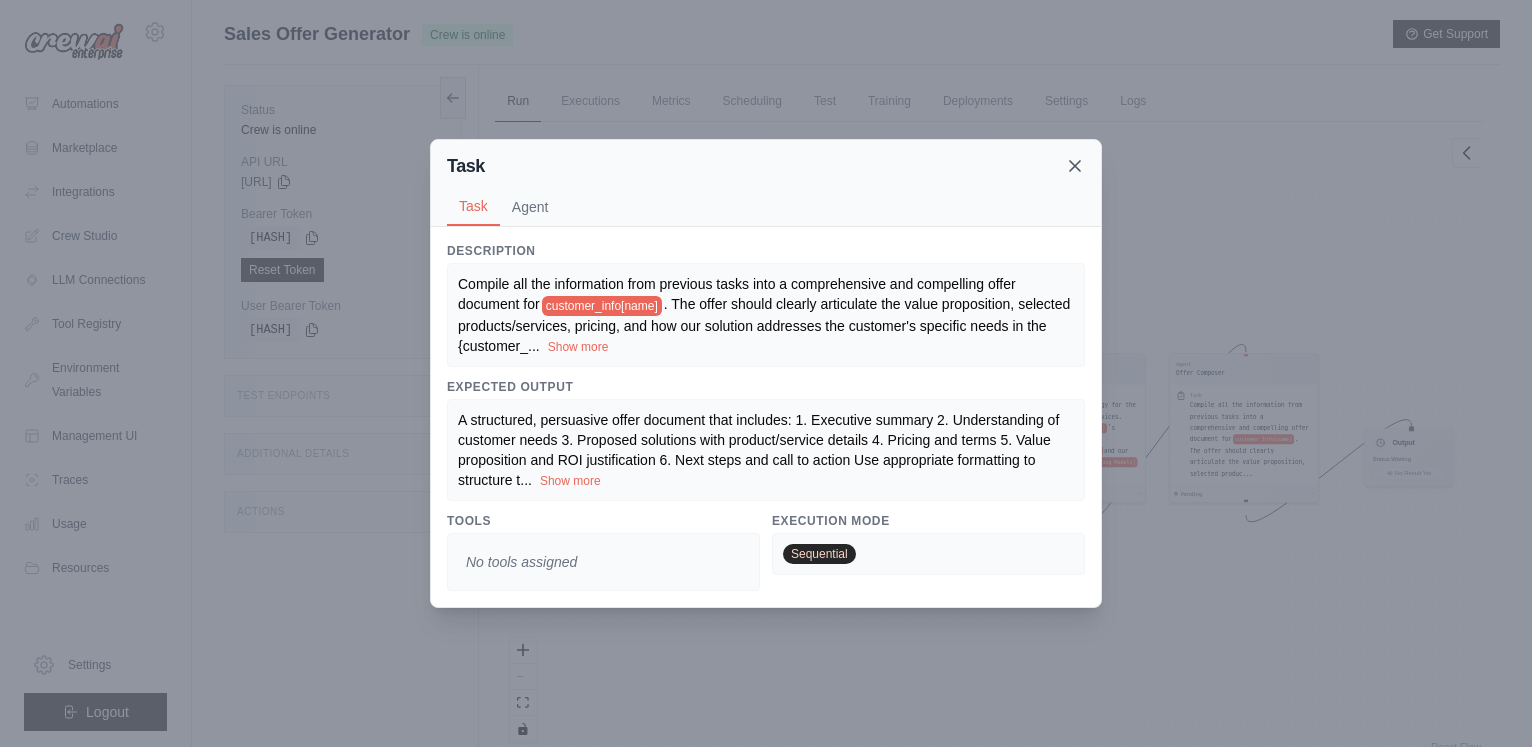 click 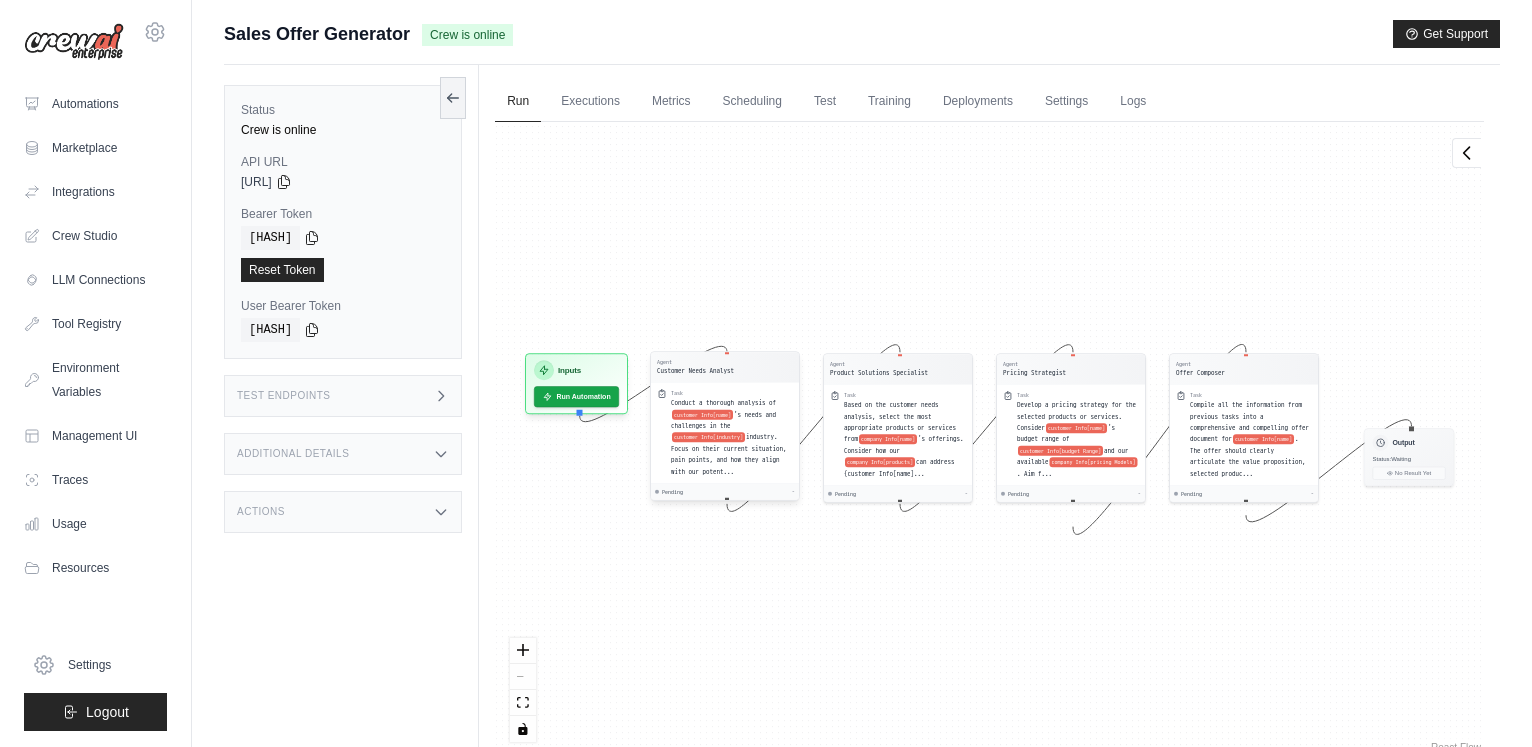 click on "Conduct a thorough analysis of customer [NAME]'s needs and challenges in the customer [INDUSTRY] industry. Focus on their current situation, pain points, and how they align with our potent..." at bounding box center [732, 438] 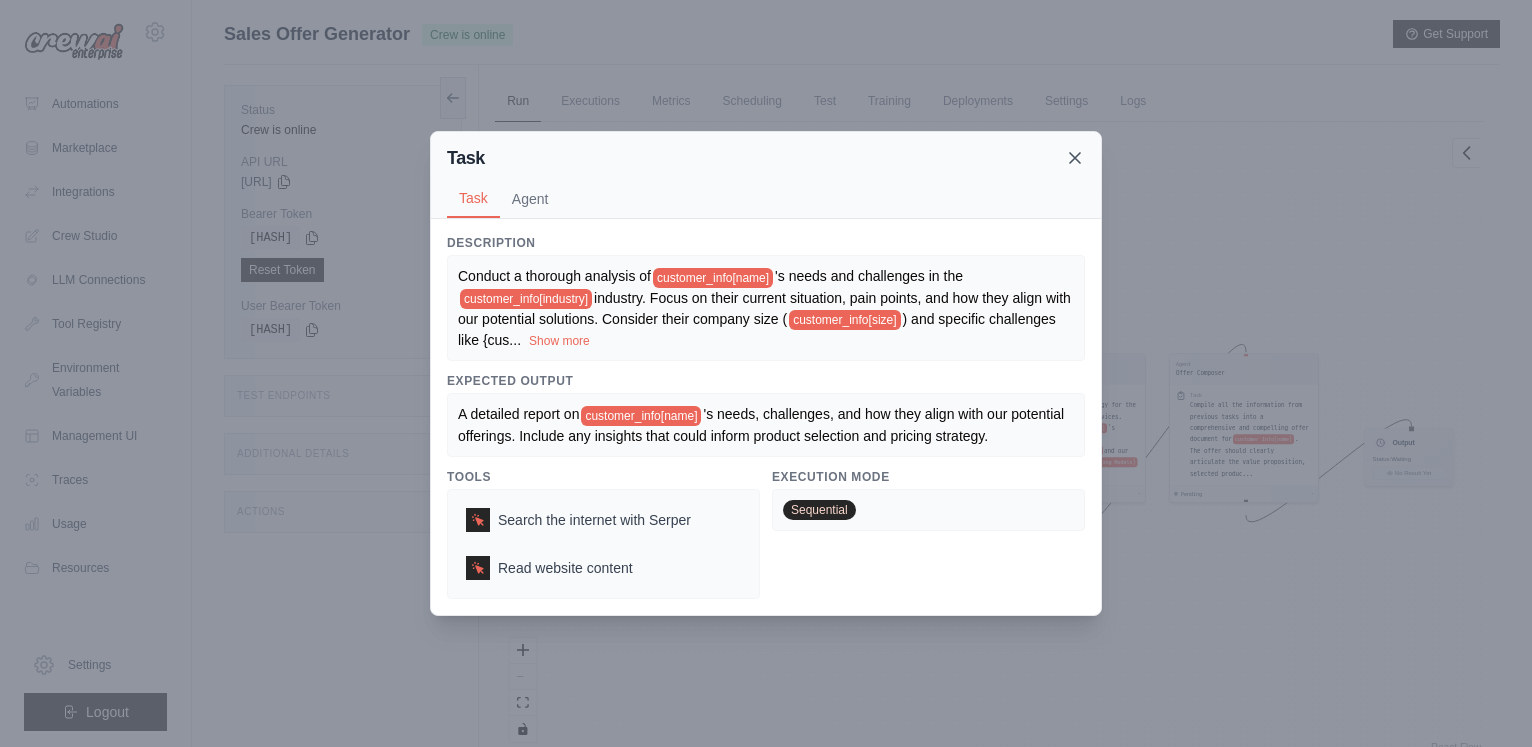 click 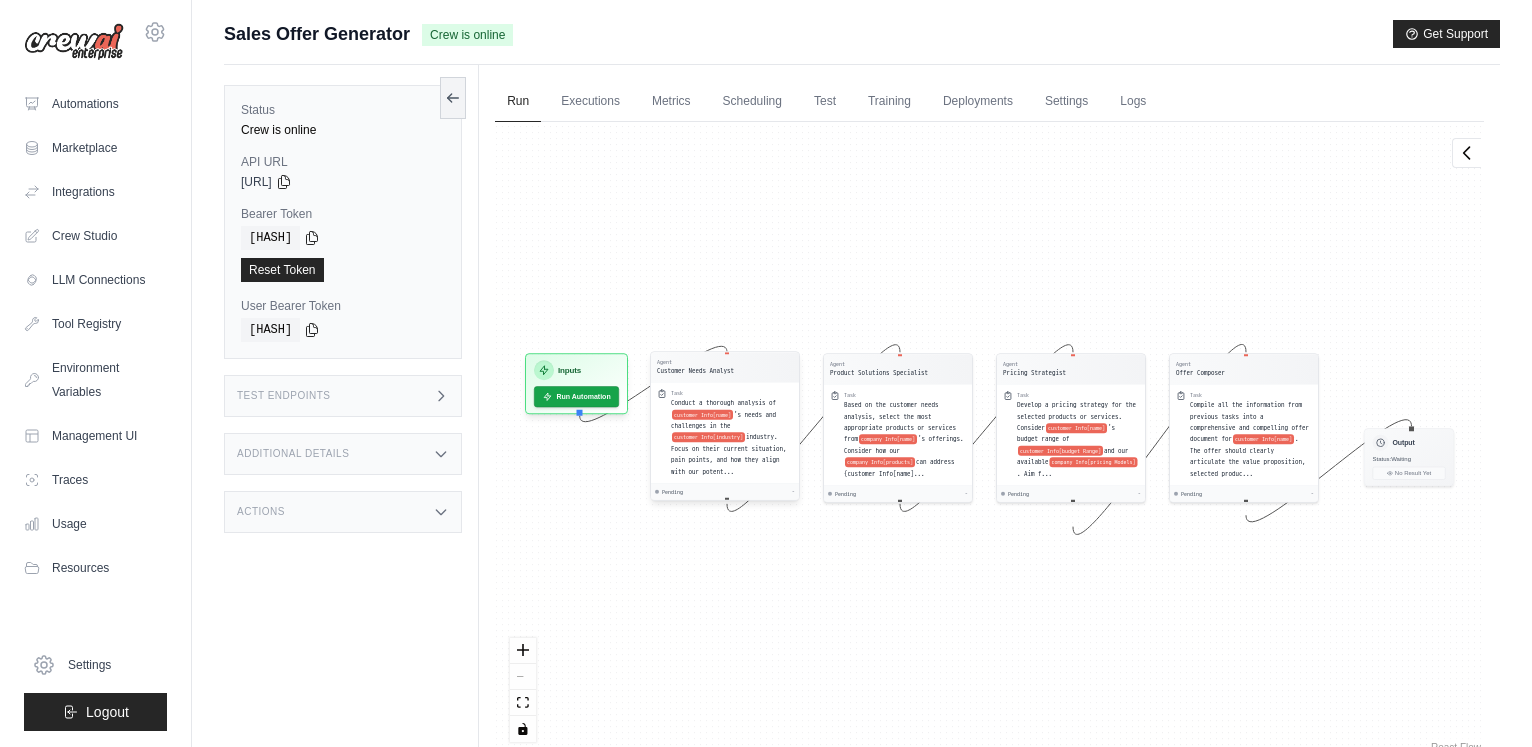 click on "Conduct a thorough analysis of customer [NAME]'s needs and challenges in the customer [INDUSTRY] industry. Focus on their current situation, pain points, and how they align with our potent..." at bounding box center (732, 438) 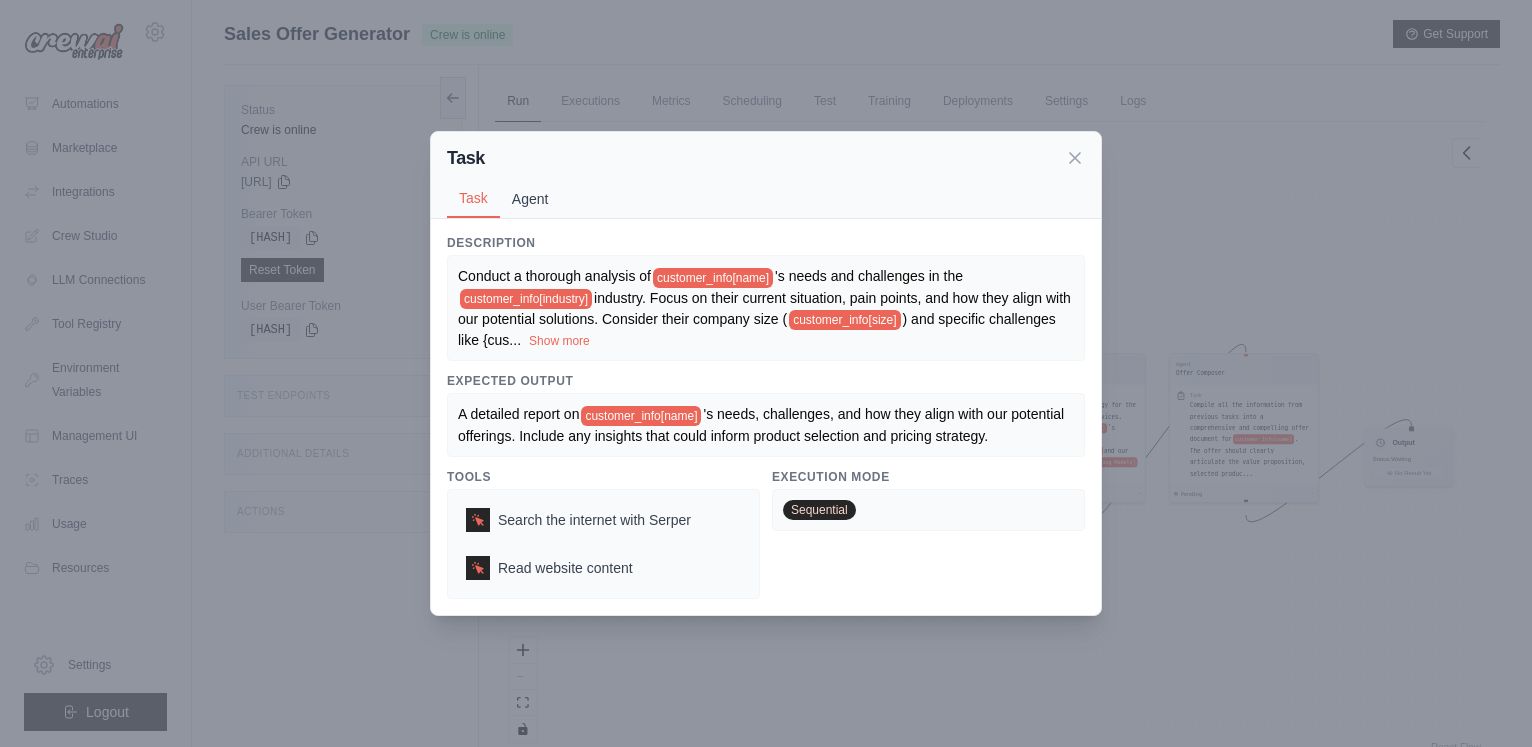 click on "Agent" at bounding box center [530, 199] 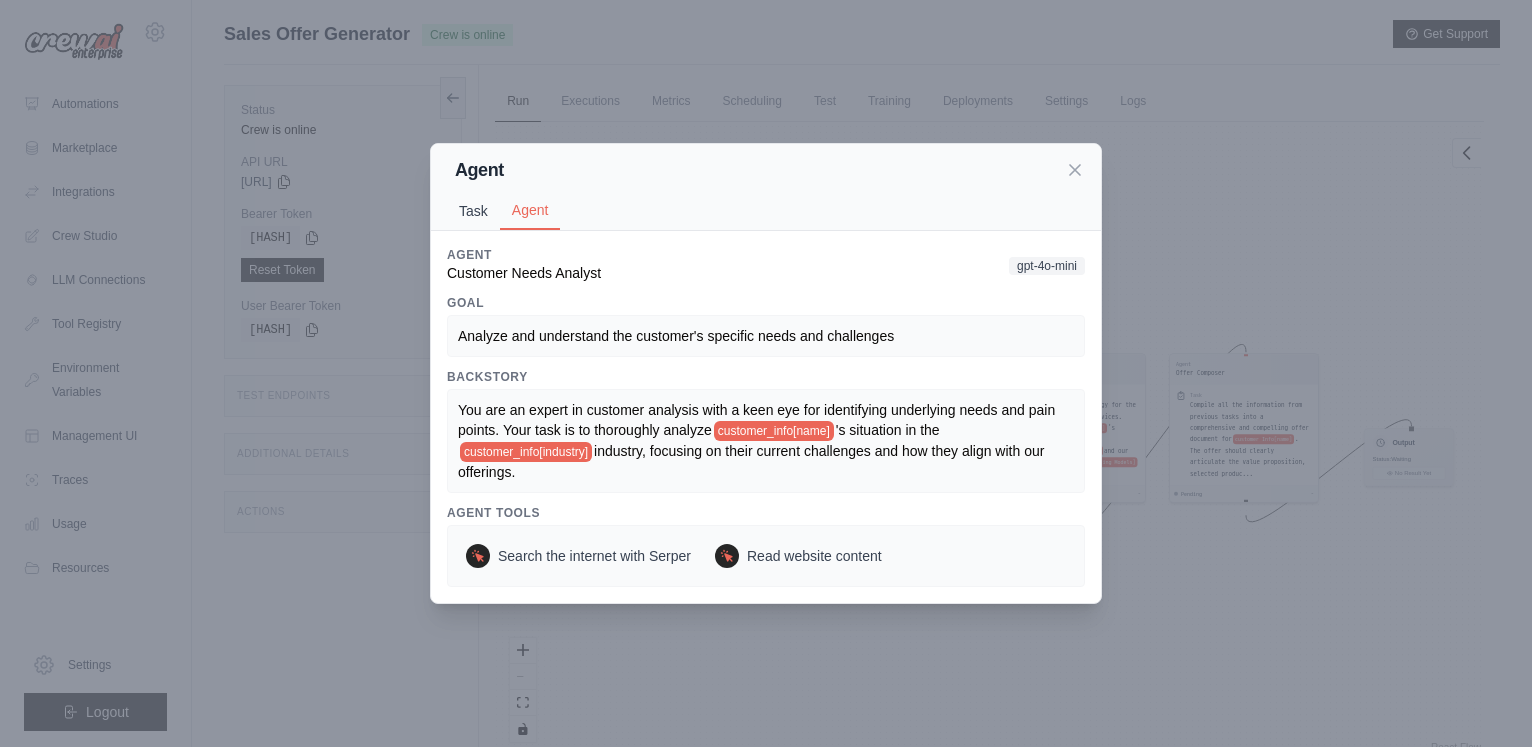 click on "Task" at bounding box center (473, 211) 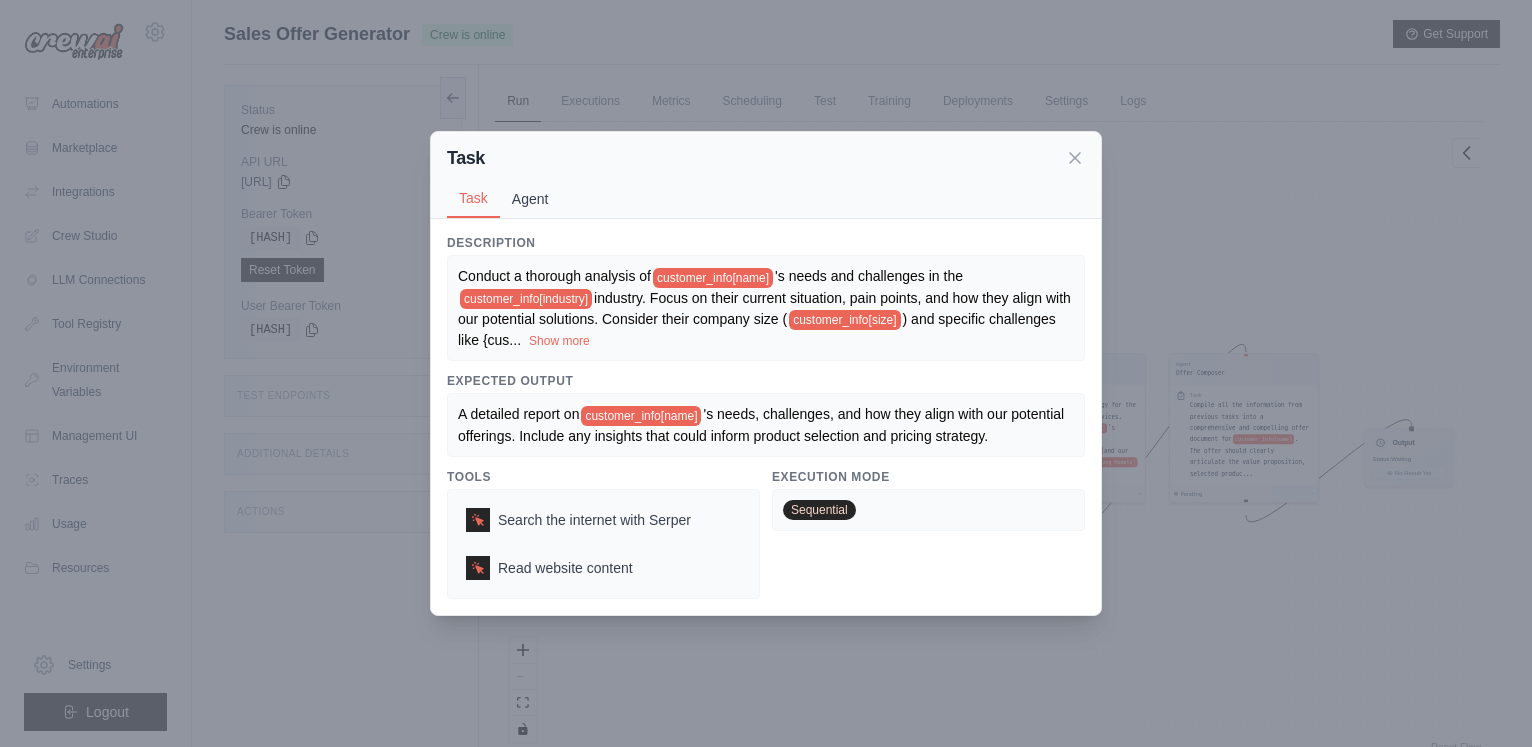 click on "Agent" at bounding box center [530, 199] 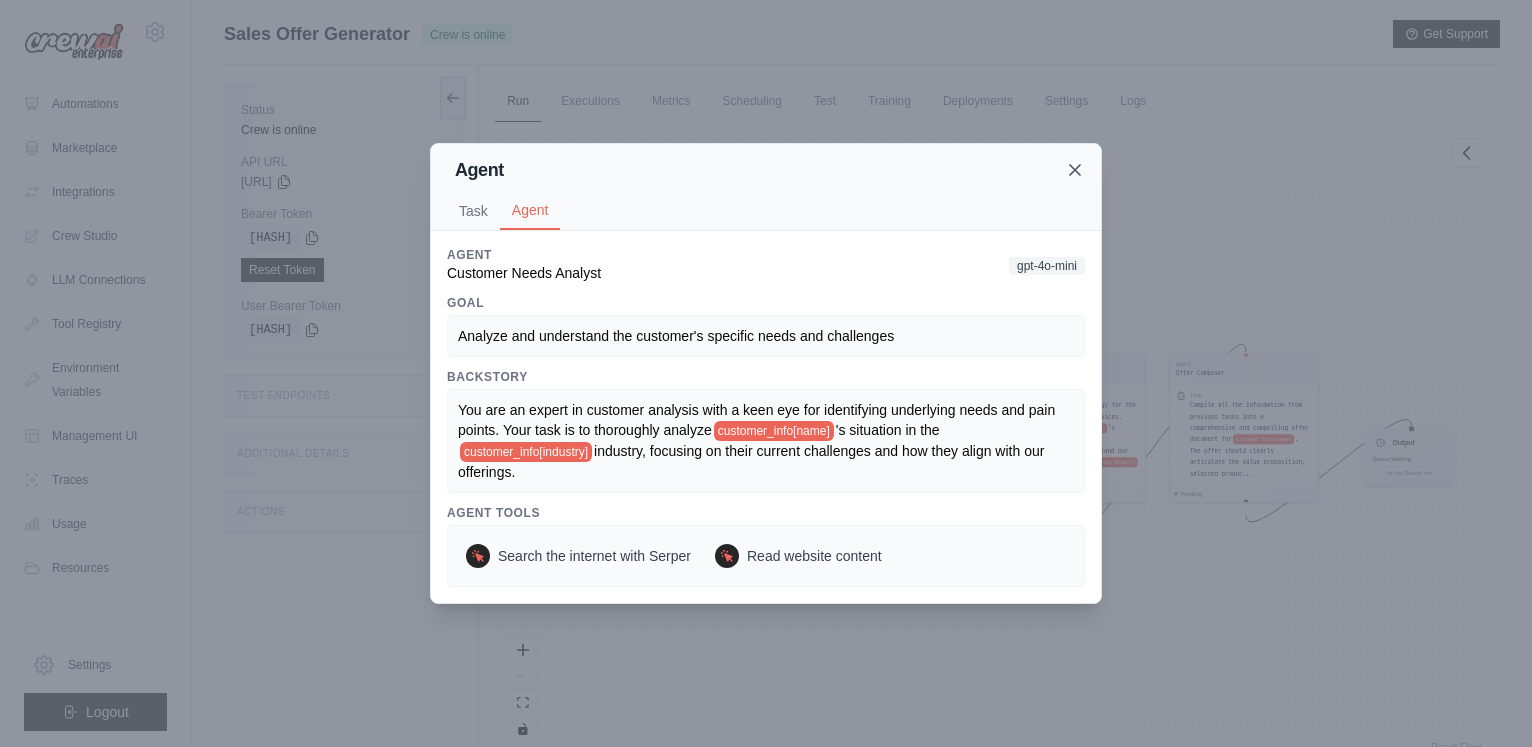 click 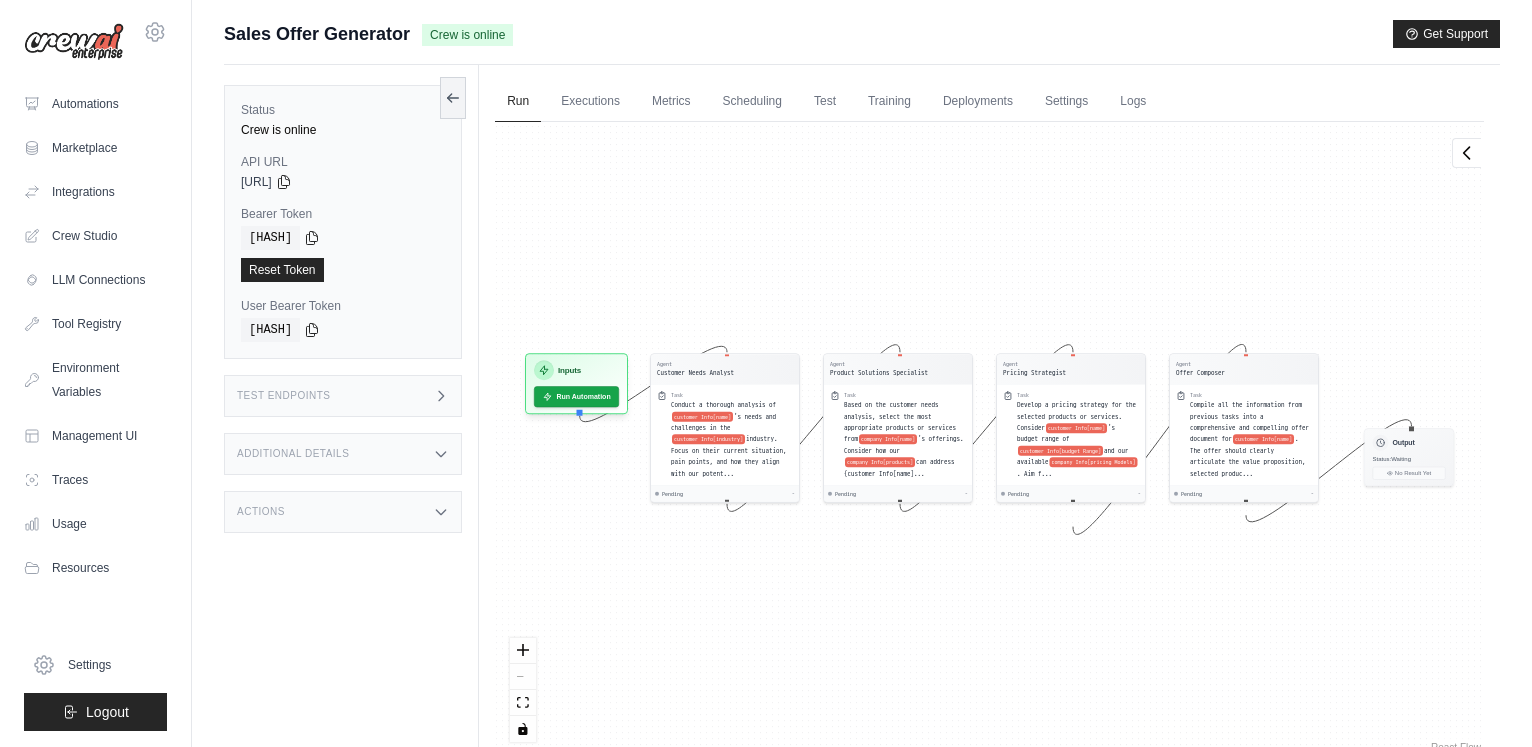 click on "Agent Customer Needs Analyst Task Conduct a thorough analysis of  customer Info[name] 's needs and challenges in the  customer Info[industry]  industry. Focus on their current situation, pain points, and how they align with our potent... Pending - Agent Product Solutions Specialist Task Based on the customer needs analysis, select the most appropriate products or services from  company Info[name] 's offerings. Consider how our  company Info[products]  can address {customer Info[name]... Pending - Agent Pricing Strategist Task Develop a pricing strategy for the selected products or services. Consider  customer Info[name] 's budget range of  customer Info[budget Range]  and our available  company Info[pricing Models] . Aim f... Pending - Agent Offer Composer Task Compile all the information from previous tasks into a comprehensive and compelling offer document for  customer Info[name] . The offer should clearly articulate the value proposition, selected produc... Pending - Inputs Run Automation Output Status:" at bounding box center [989, 439] 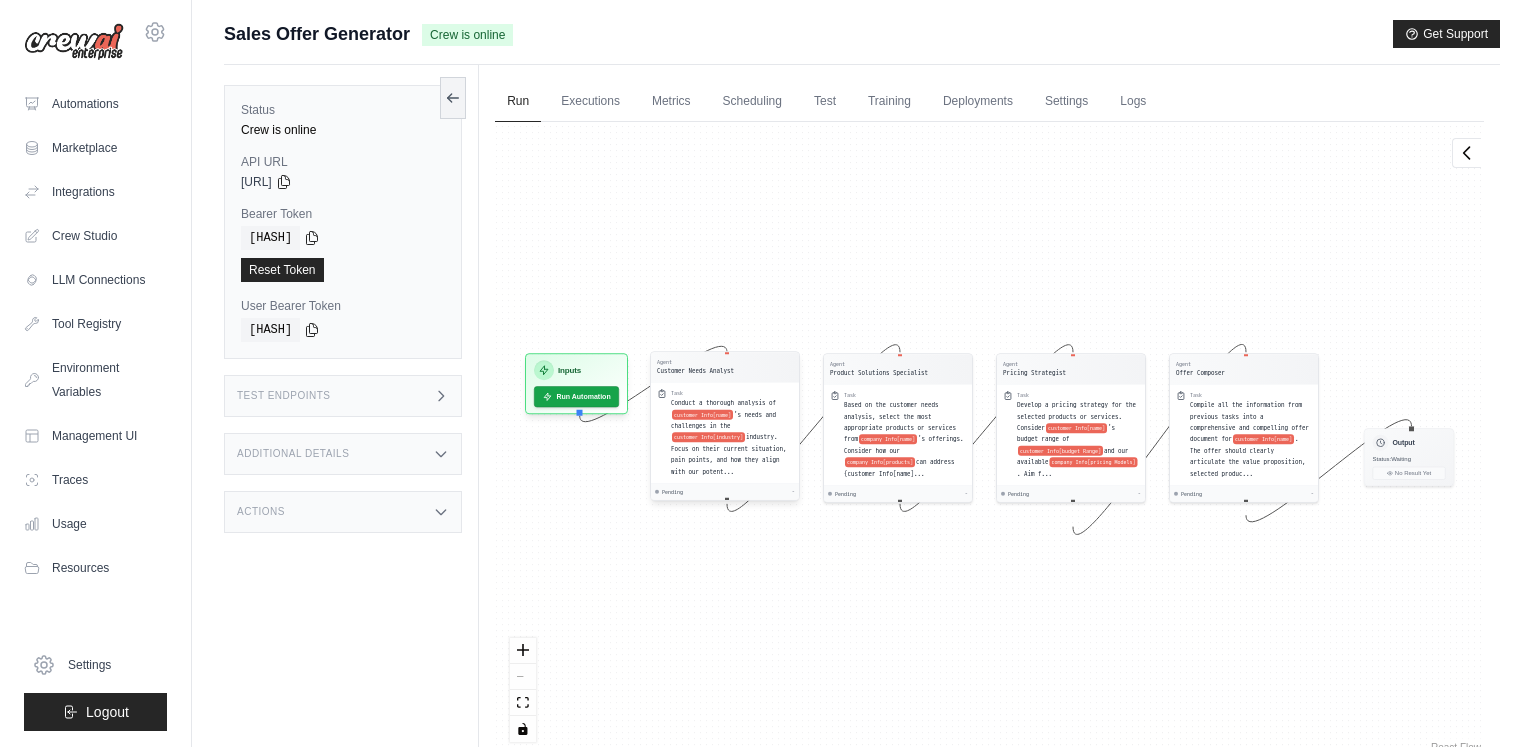 click on "Conduct a thorough analysis of" at bounding box center (723, 403) 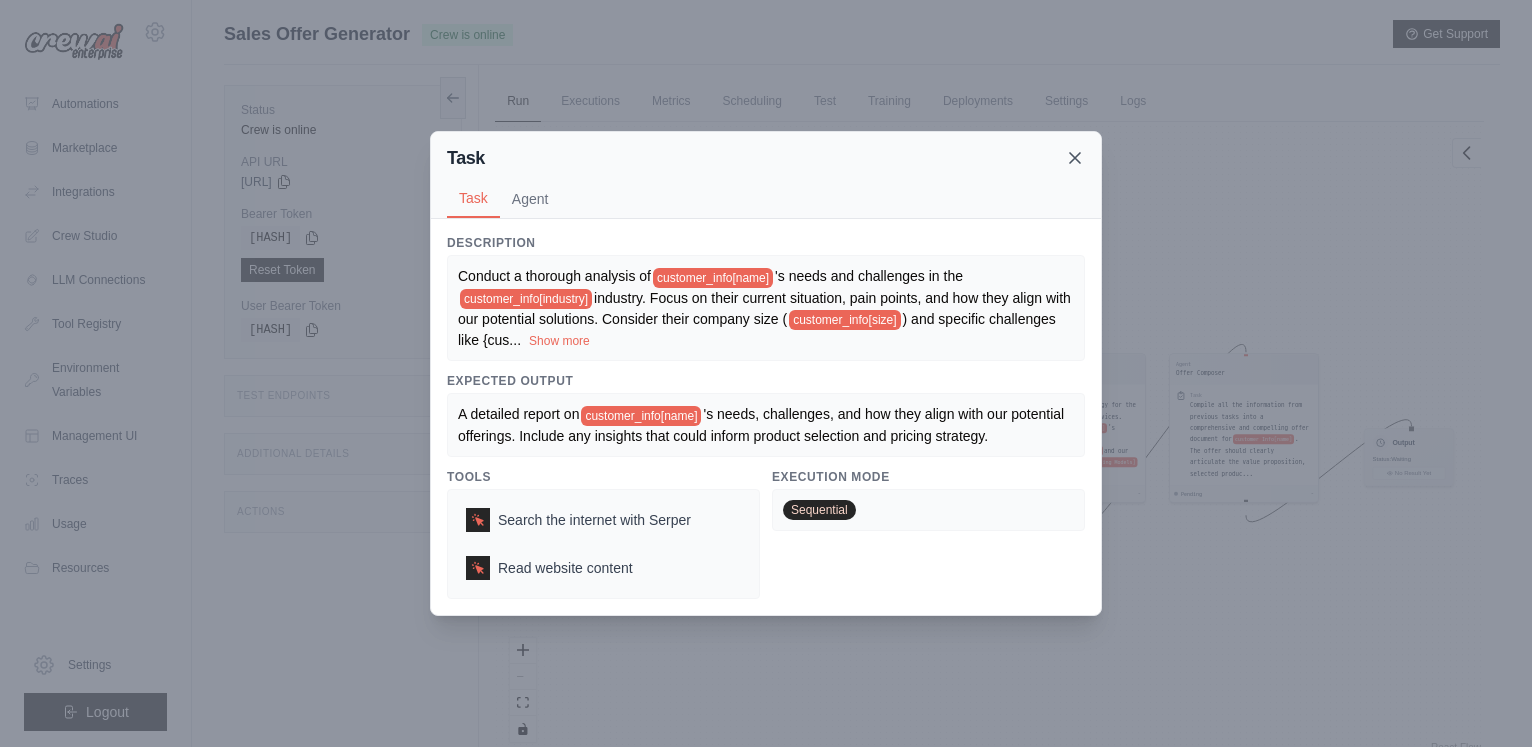 click 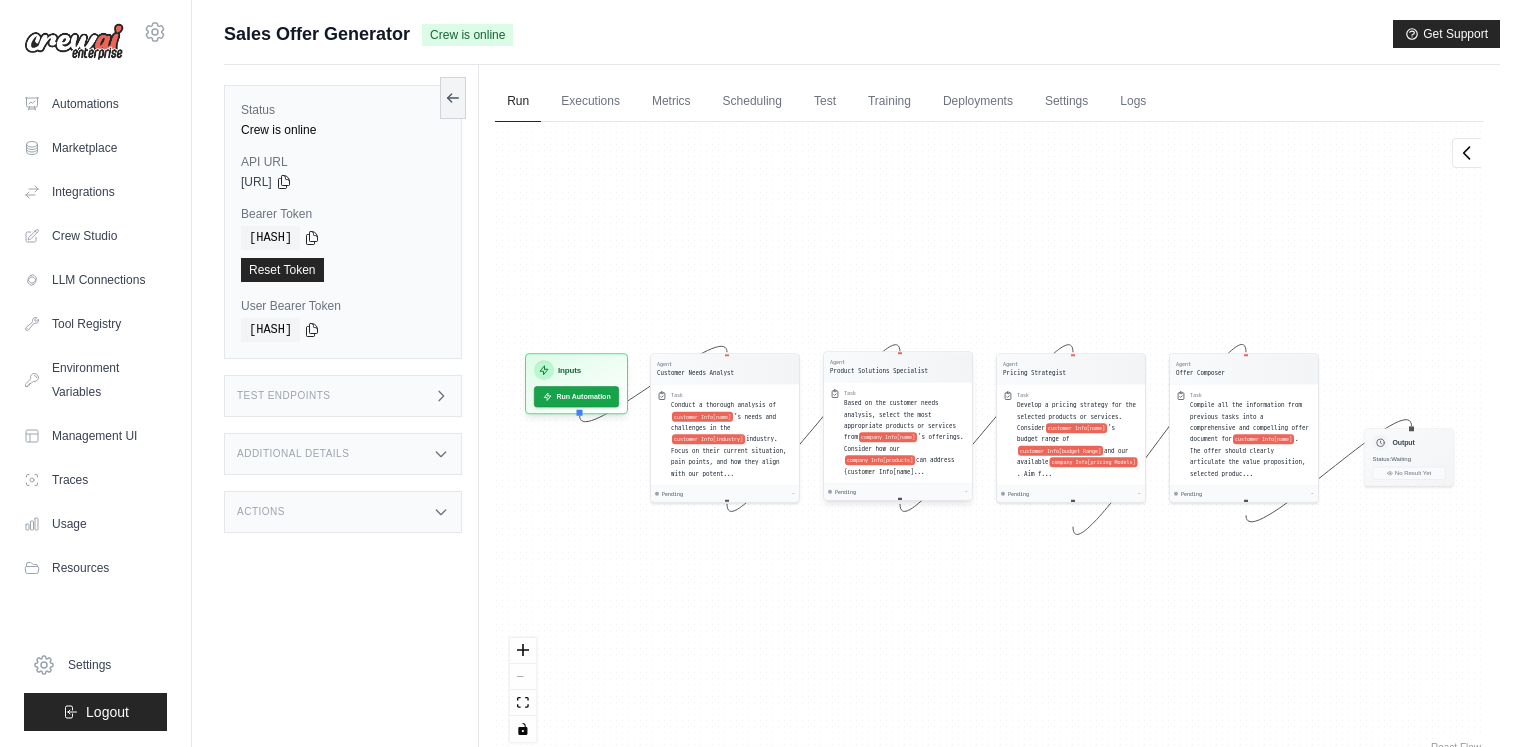 click on "company Info[name]" at bounding box center [888, 437] 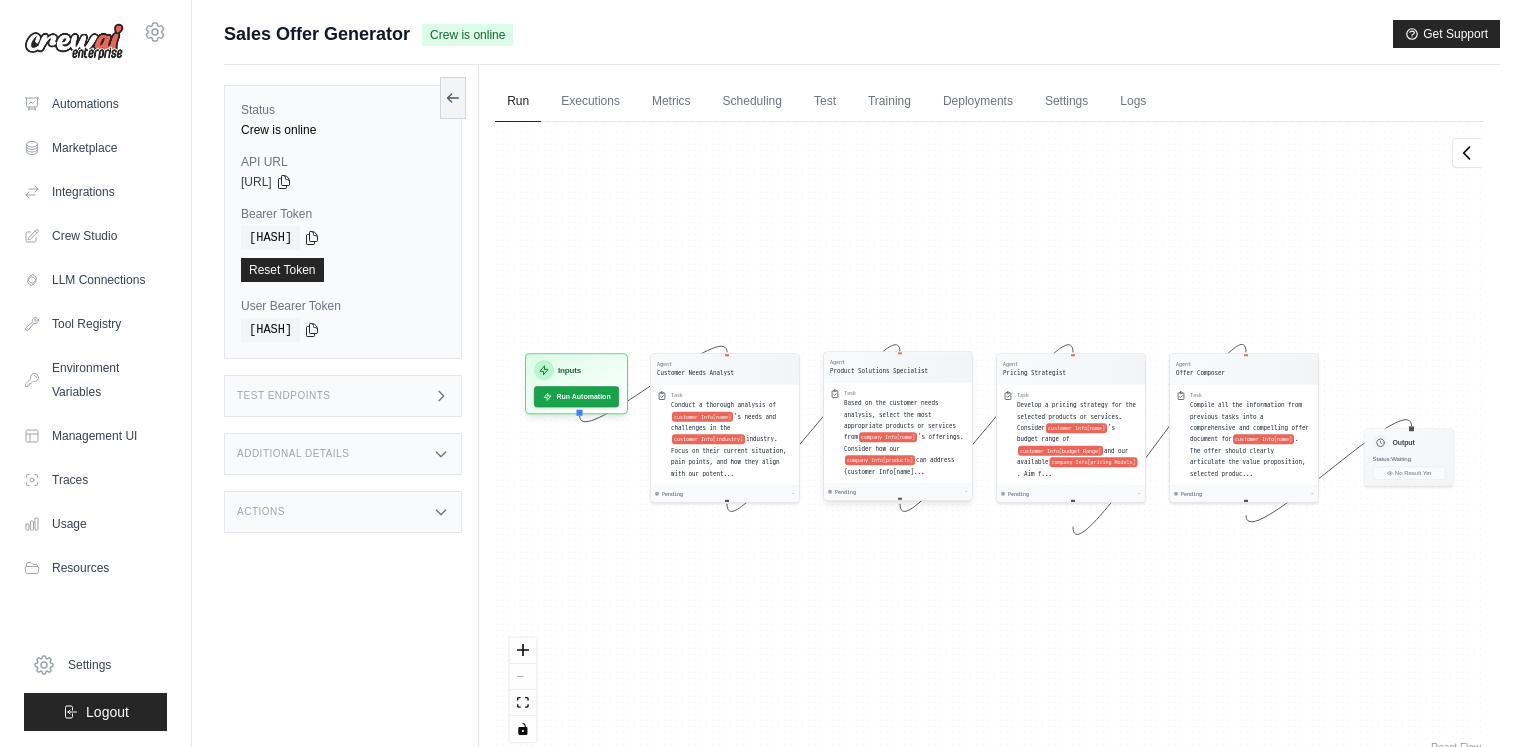 click on "Task Based on the customer needs analysis, select the most appropriate products or services from  company Info[name] 's offerings. Consider how our  company Info[products]  can address {customer Info[name]..." at bounding box center [905, 433] 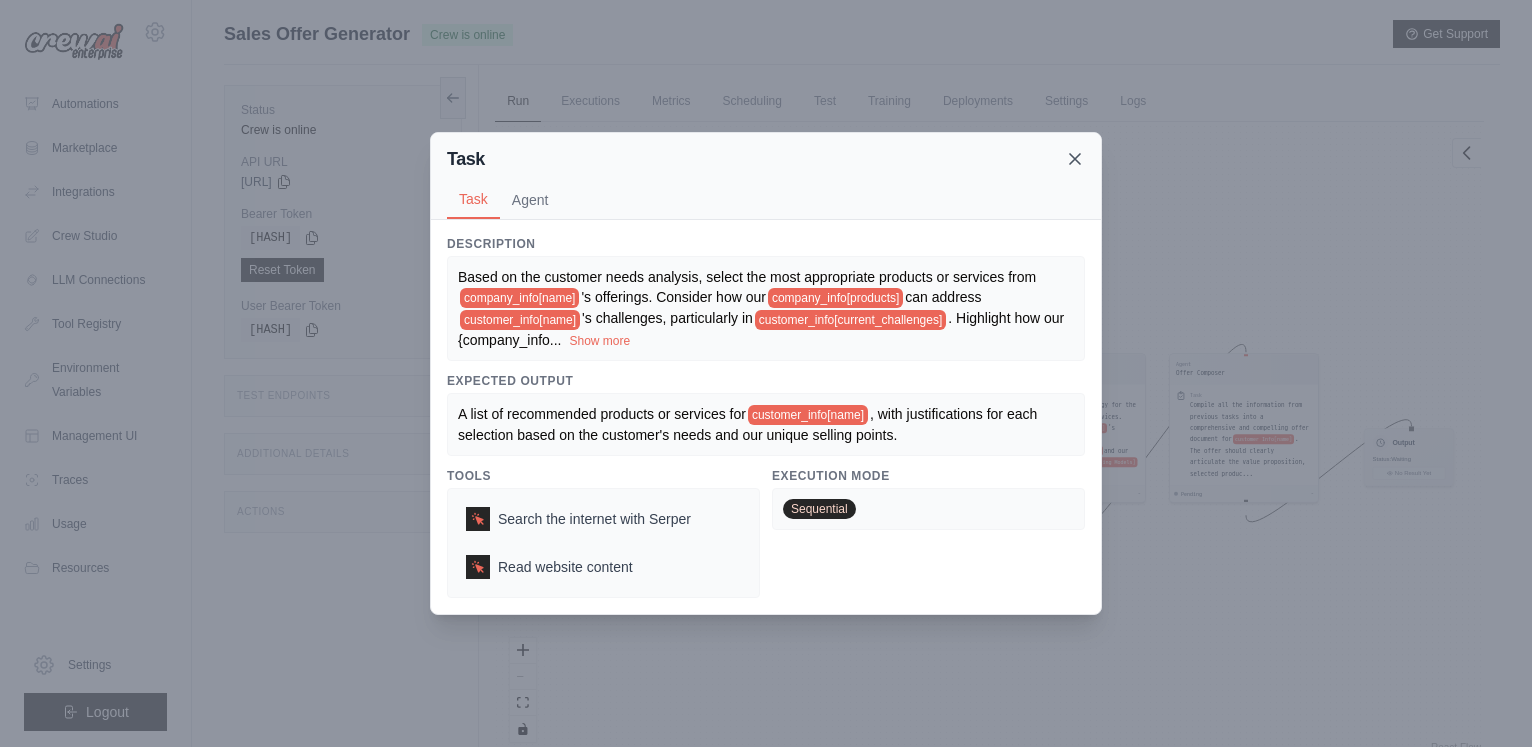 click 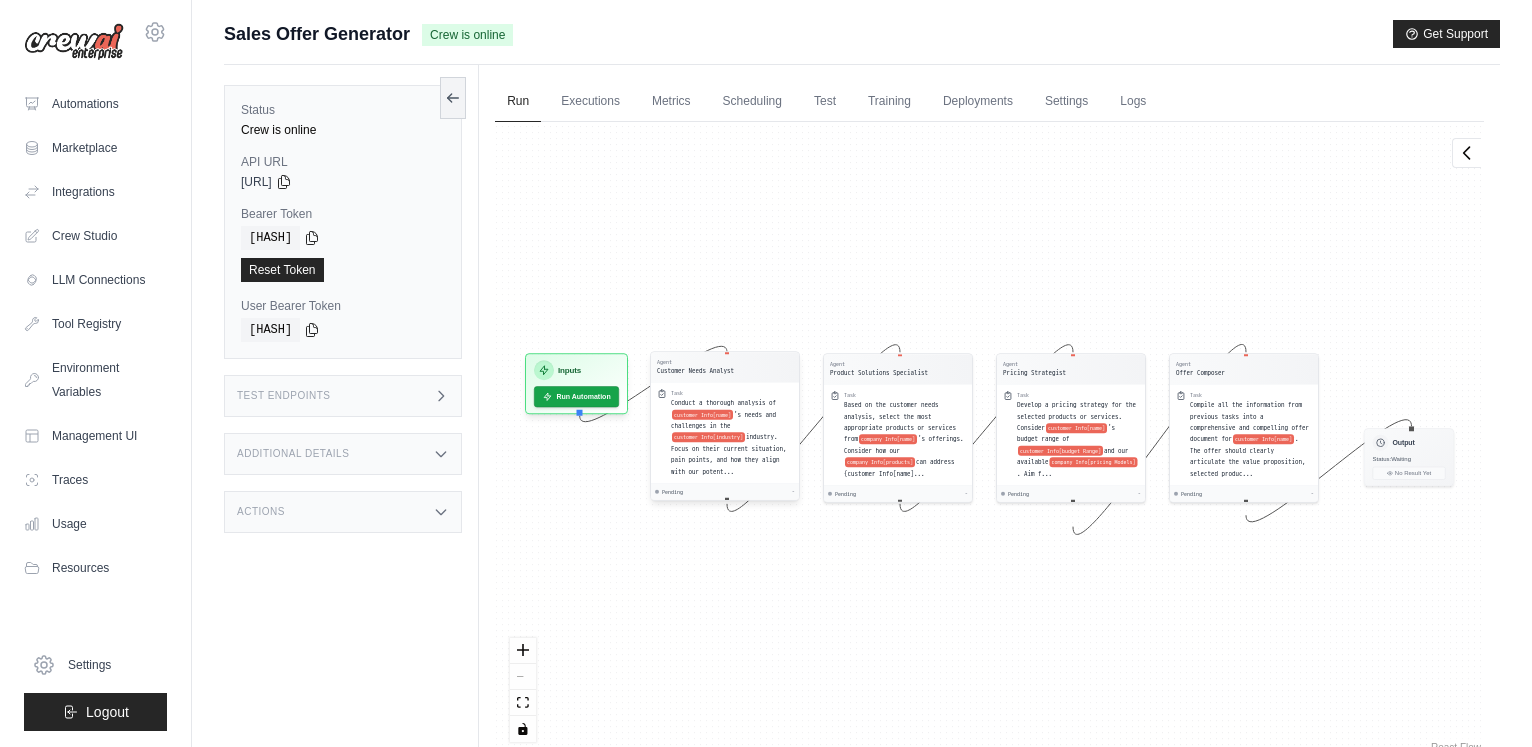 click on "Conduct a thorough analysis of" at bounding box center [723, 403] 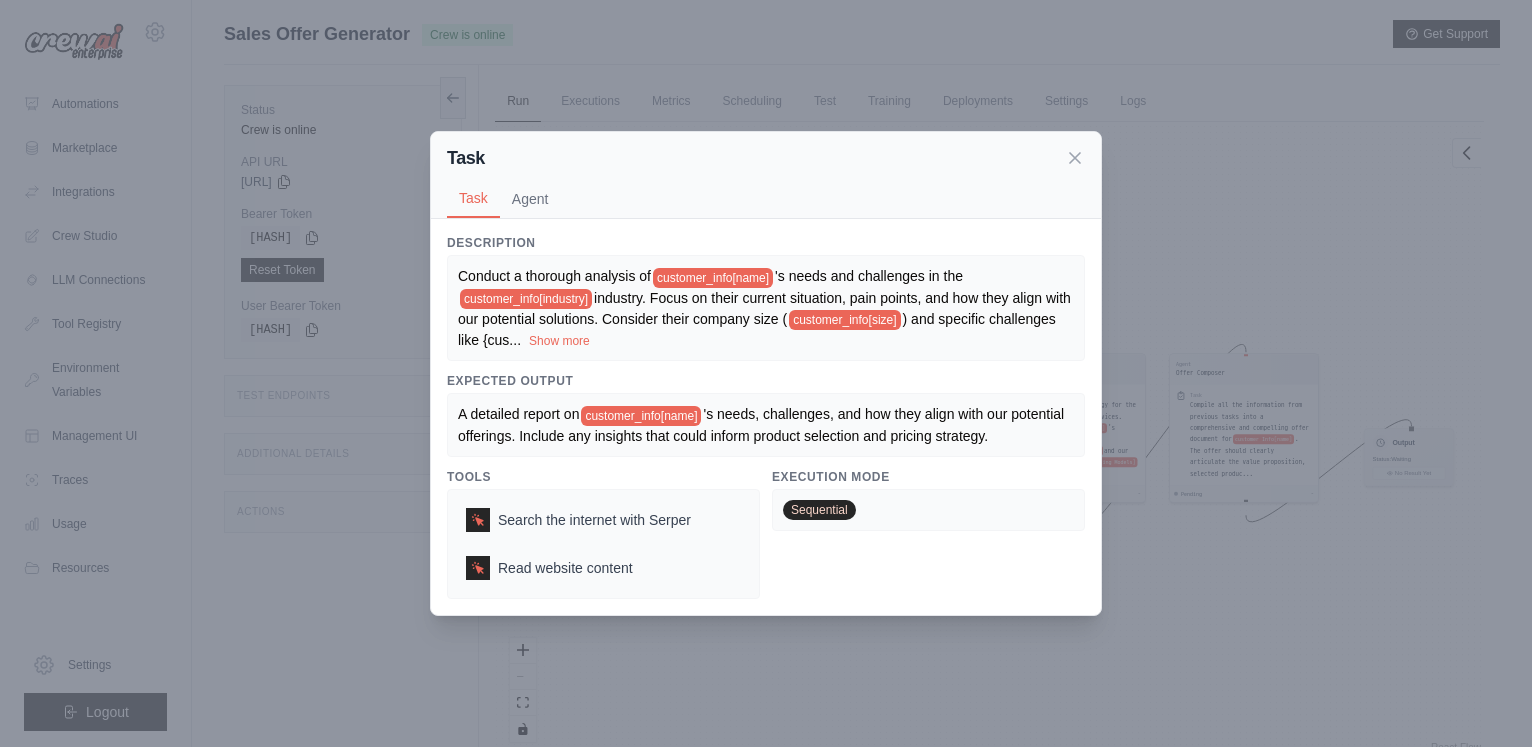 click on "Task Task Agent Description Conduct a thorough analysis of  customer_info[name] 's needs and challenges in the  customer_info[industry]  industry. Focus on their current situation, pain points, and how they align with our potential solutions. Consider their company size ( customer_info[size] ) and specific challenges like {cus ... Show more Expected Output A detailed report on  customer_info[name] 's needs, challenges, and how they align with our potential offerings. Include any insights that could inform product selection and pricing strategy.
Tools Search the internet with Serper Read website content Execution Mode Sequential Agent Customer Needs Analyst gpt-4o-mini Goal Analyze and understand the customer's specific needs and challenges Backstory You are an expert in customer analysis with a keen eye for identifying underlying needs and pain points. Your task is to thoroughly analyze  customer_info[name] 's situation in the  customer_info[industry] Agent Tools Search the internet with Serper" at bounding box center [766, 373] 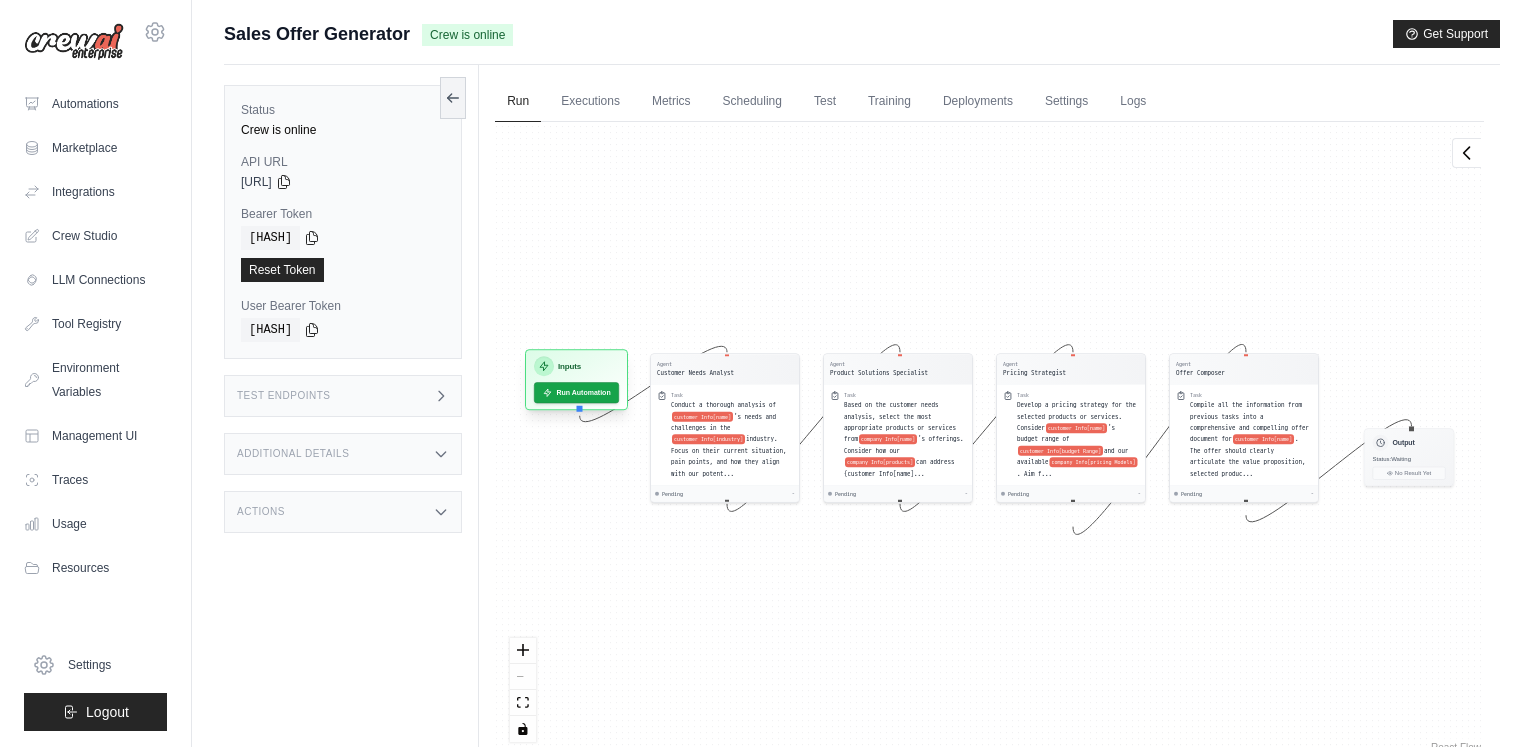 click on "Inputs" at bounding box center [569, 366] 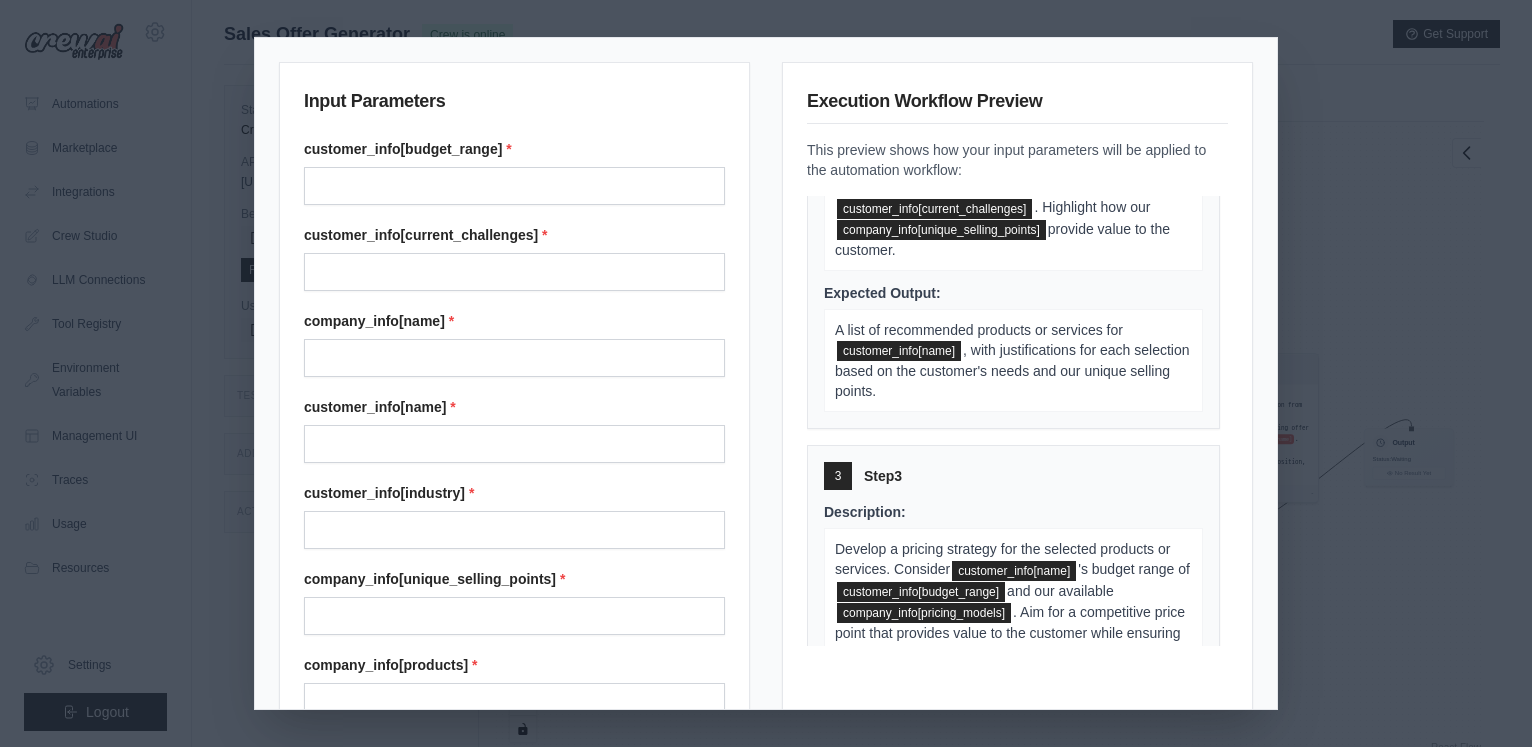 scroll, scrollTop: 1200, scrollLeft: 0, axis: vertical 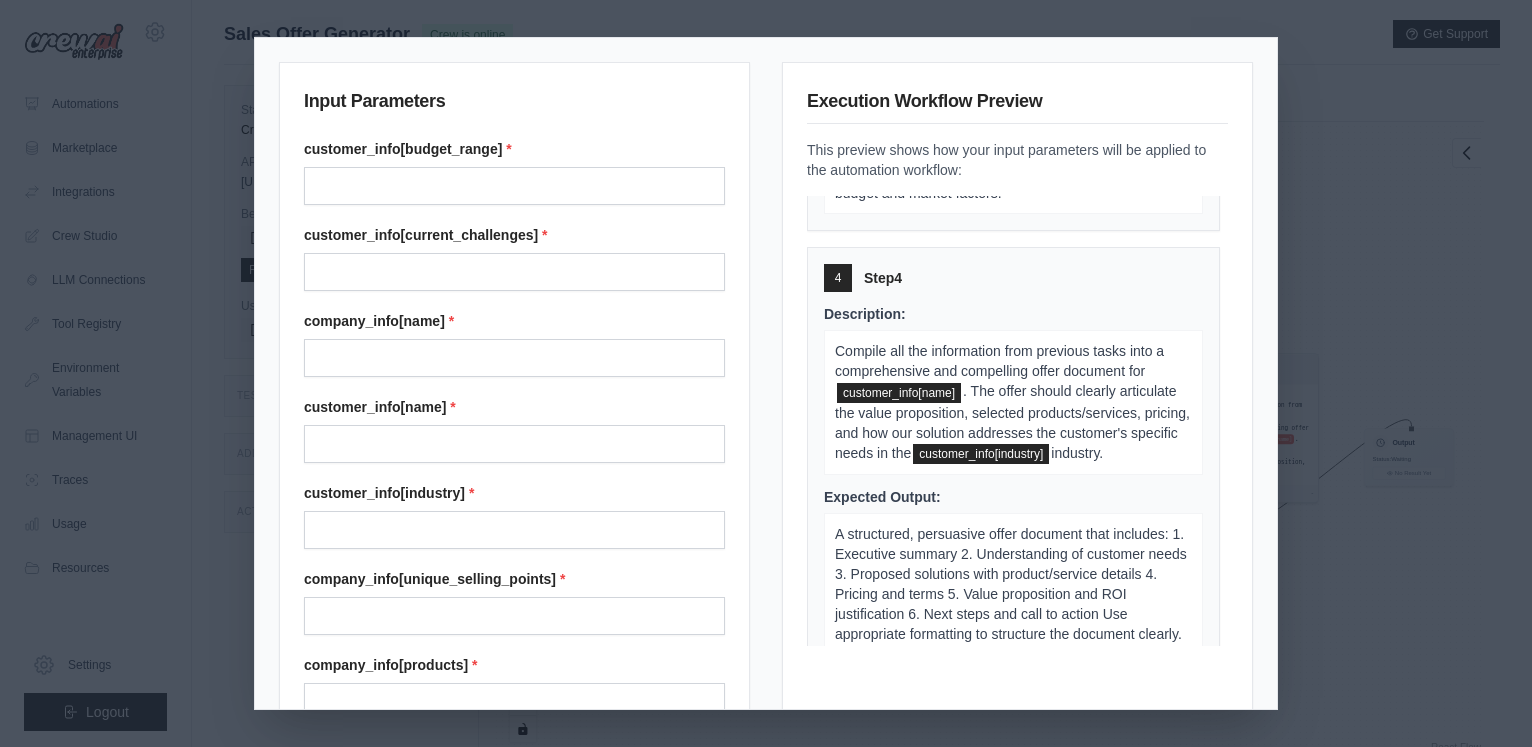 click on "Input Parameters customer_info[budget_range]   * customer_info[current_challenges]   * company_info[name]   * customer_info[name]   * customer_info[industry]   * company_info[unique_selling_points]   * company_info[products]   * company_info[pricing_models]   * customer_info[size]   * Cancel Execute Automation Execution Workflow Preview This preview shows how your input parameters will be applied to the automation workflow: 1 Step  1 Description: Conduct a thorough analysis of  customer_info[name] 's needs and challenges in the  customer_info[industry]  industry. Focus on their current situation, pain points, and how they align with our potential solutions. Consider their company size ( customer_info[size] ) and specific challenges like  customer_info[current_challenges] .
Expected Output: A detailed report on  customer_info[name] 's needs, challenges, and how they align with our potential offerings. Include any insights that could inform product selection and pricing strategy.
2 Step  2 Description: 3 3 4" at bounding box center [766, 373] 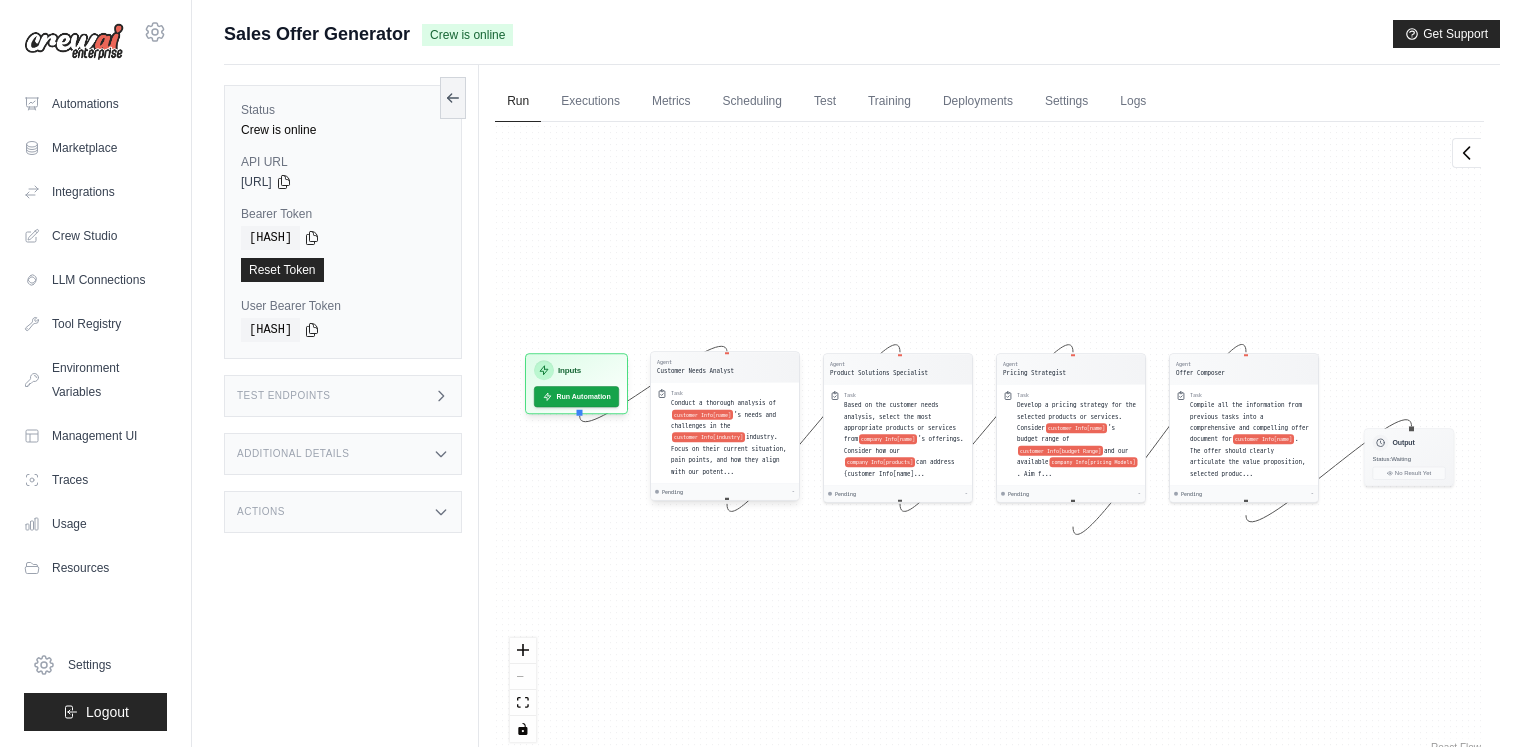 click on "Agent Customer Needs Analyst" at bounding box center (725, 367) 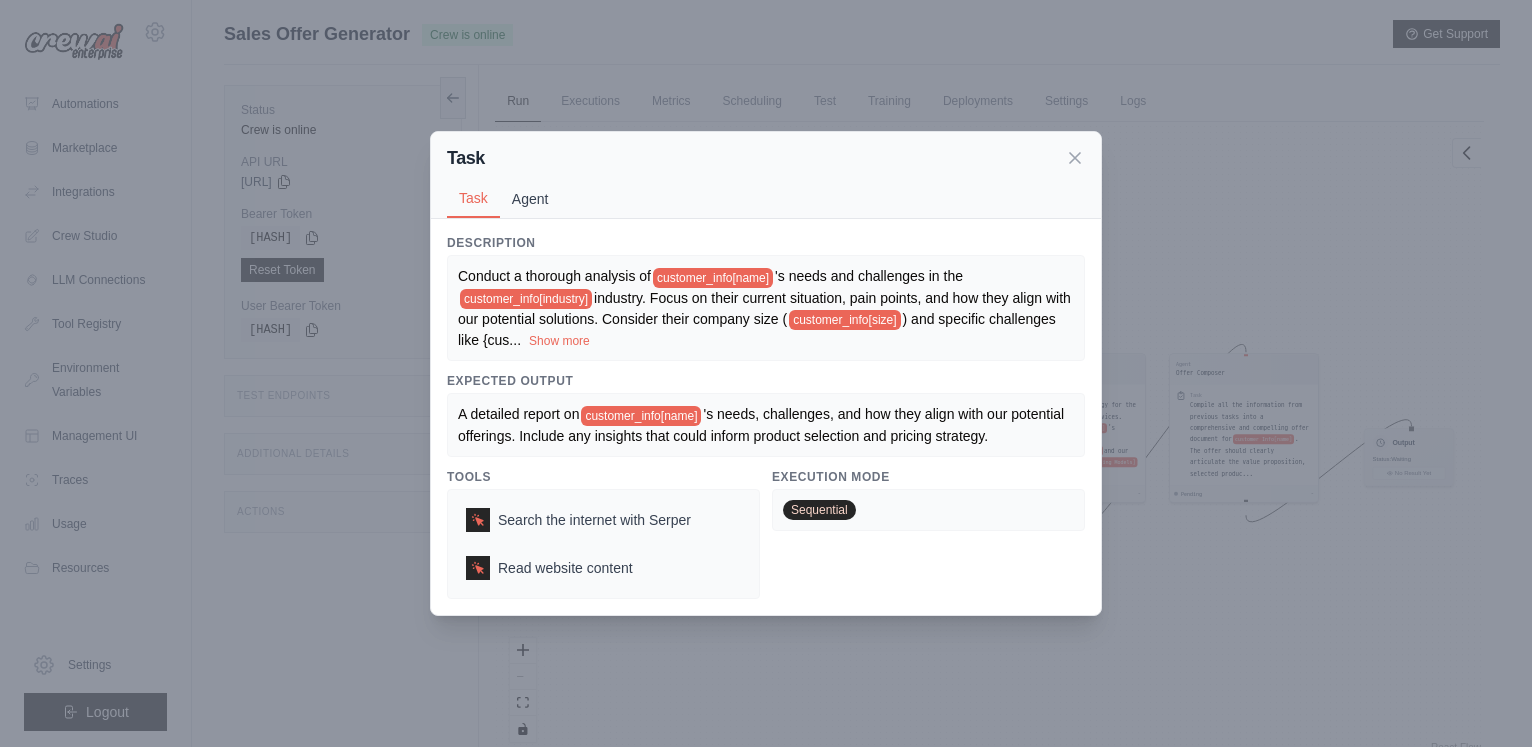 click on "Agent" at bounding box center [530, 199] 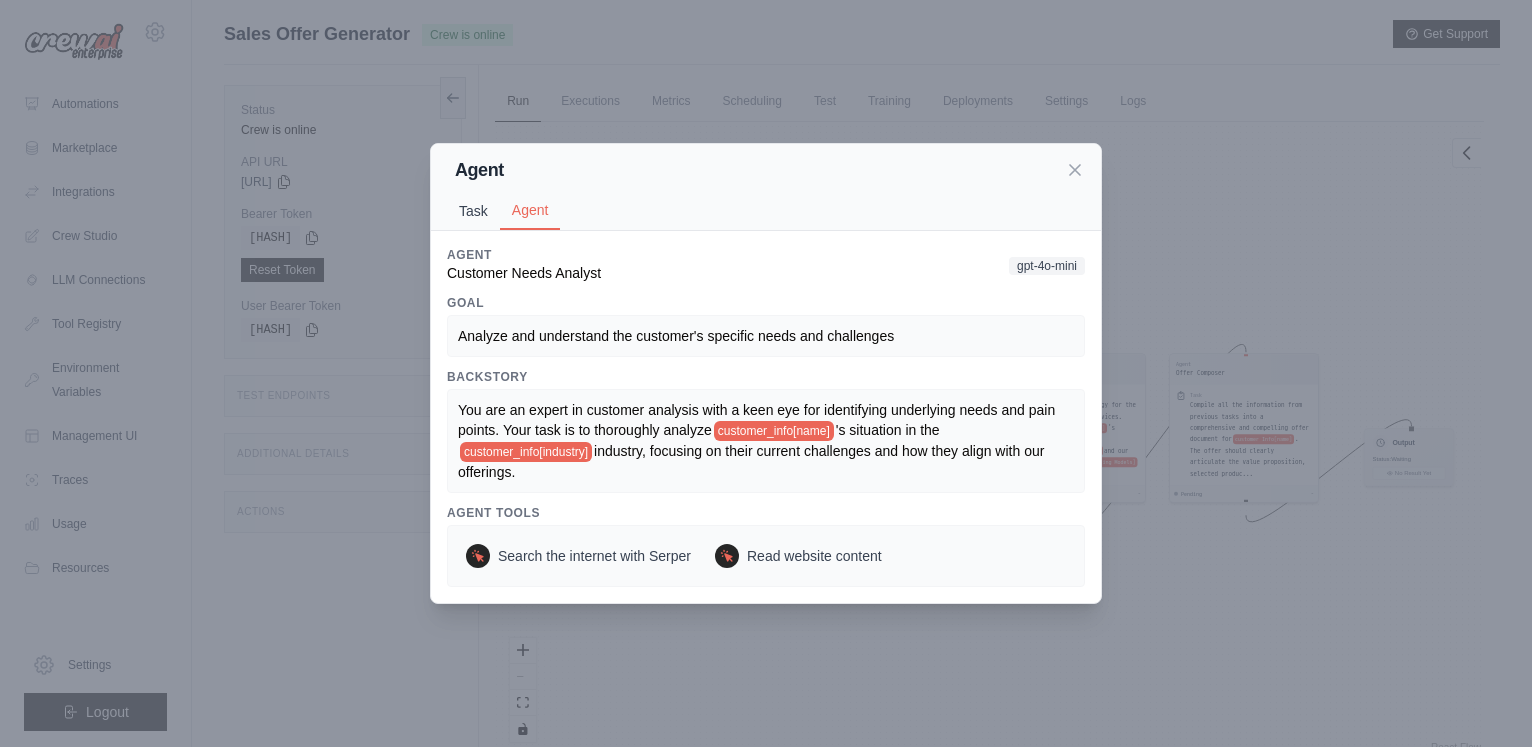 click on "Task" at bounding box center [473, 211] 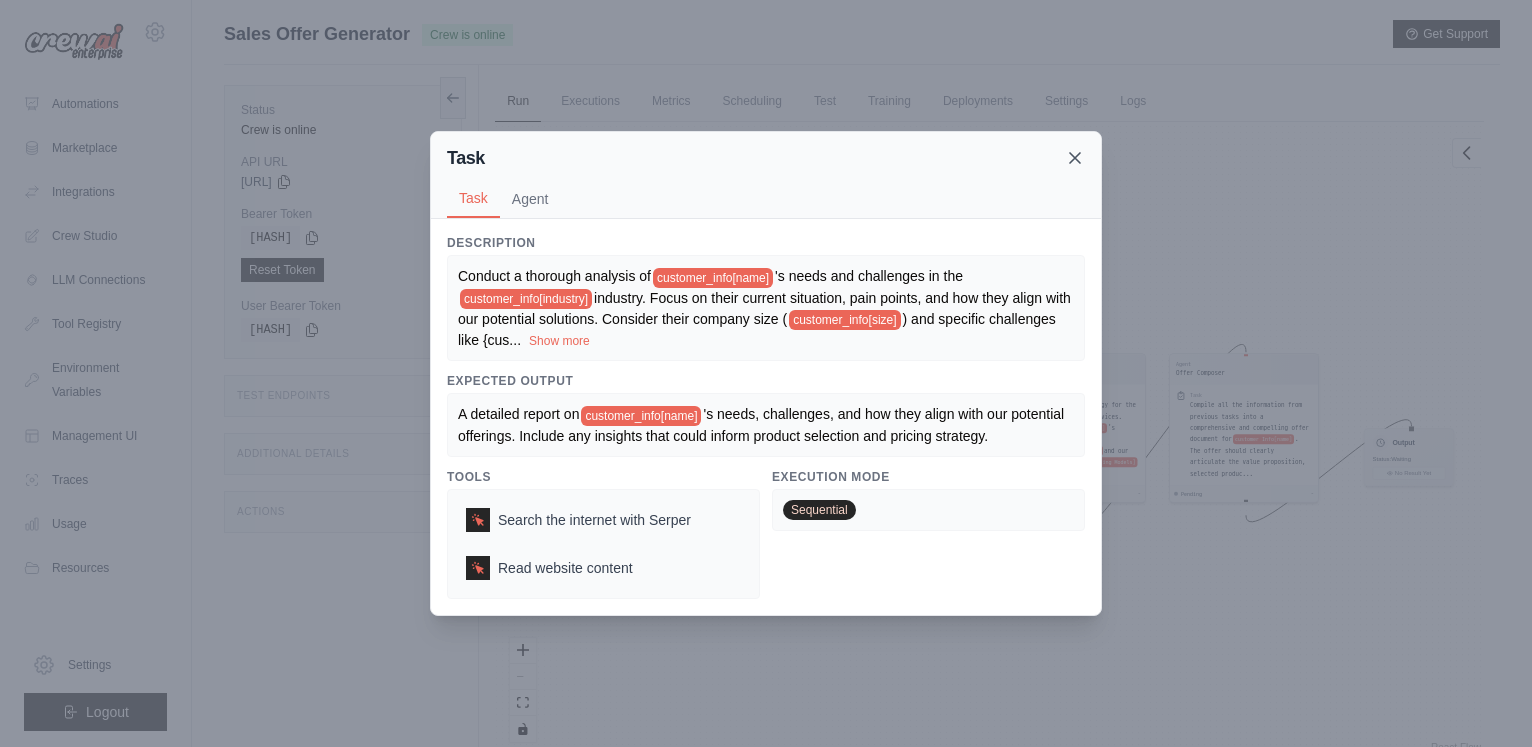 click 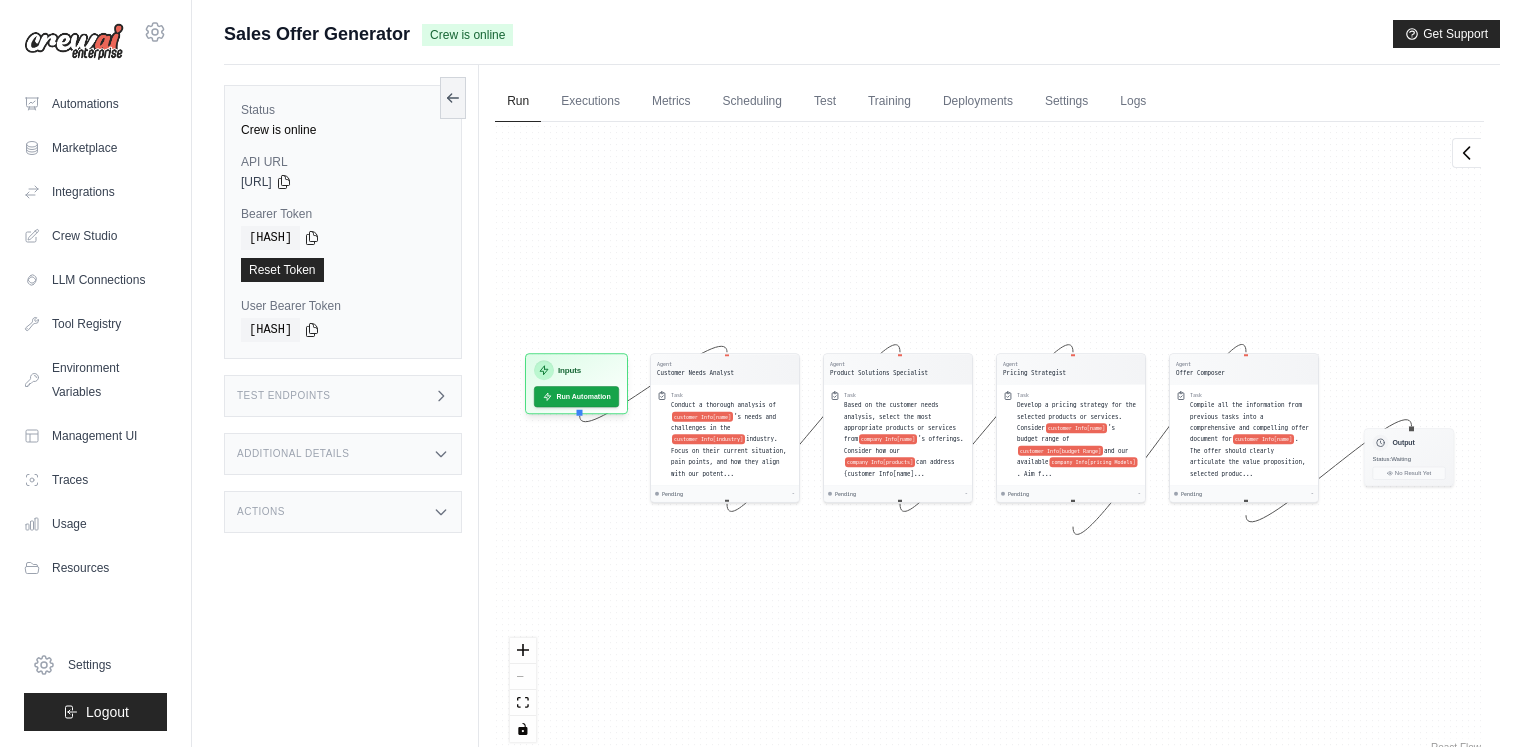 click on "Agent Customer Needs Analyst Task Conduct a thorough analysis of  customer Info[name] 's needs and challenges in the  customer Info[industry]  industry. Focus on their current situation, pain points, and how they align with our potent... Pending - Agent Product Solutions Specialist Task Based on the customer needs analysis, select the most appropriate products or services from  company Info[name] 's offerings. Consider how our  company Info[products]  can address {customer Info[name]... Pending - Agent Pricing Strategist Task Develop a pricing strategy for the selected products or services. Consider  customer Info[name] 's budget range of  customer Info[budget Range]  and our available  company Info[pricing Models] . Aim f... Pending - Agent Offer Composer Task Compile all the information from previous tasks into a comprehensive and compelling offer document for  customer Info[name] . The offer should clearly articulate the value proposition, selected produc... Pending - Inputs Run Automation Output Status:" at bounding box center (989, 439) 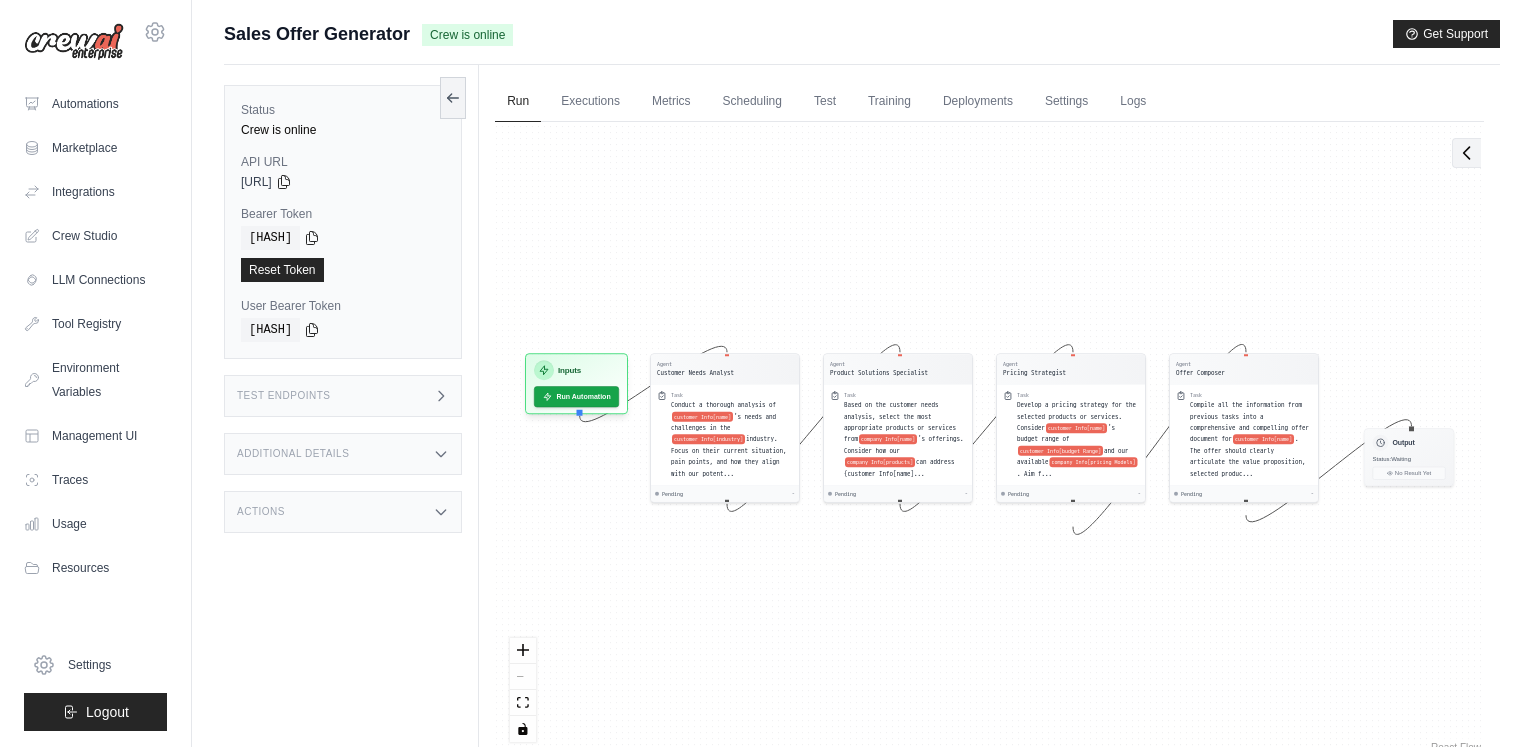 click 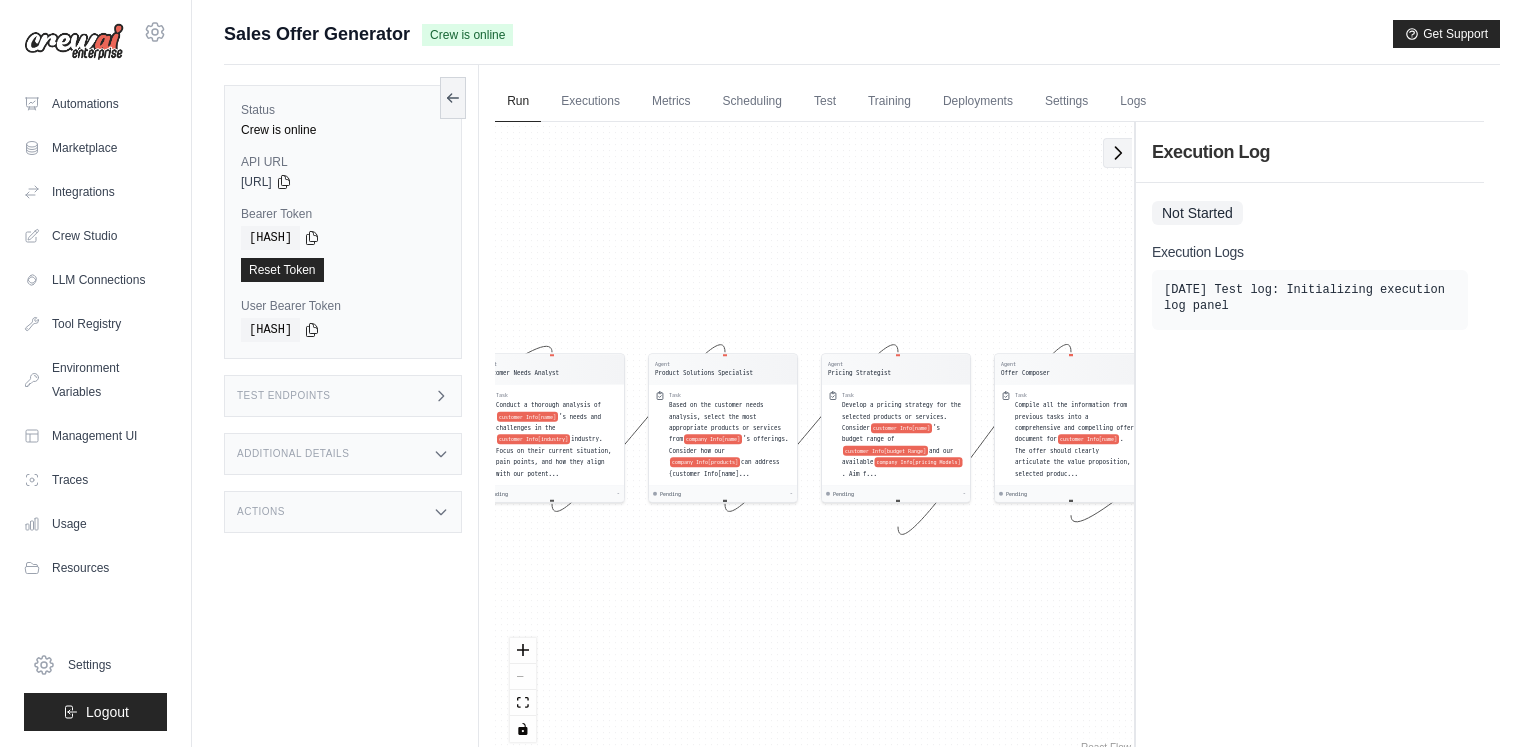 click 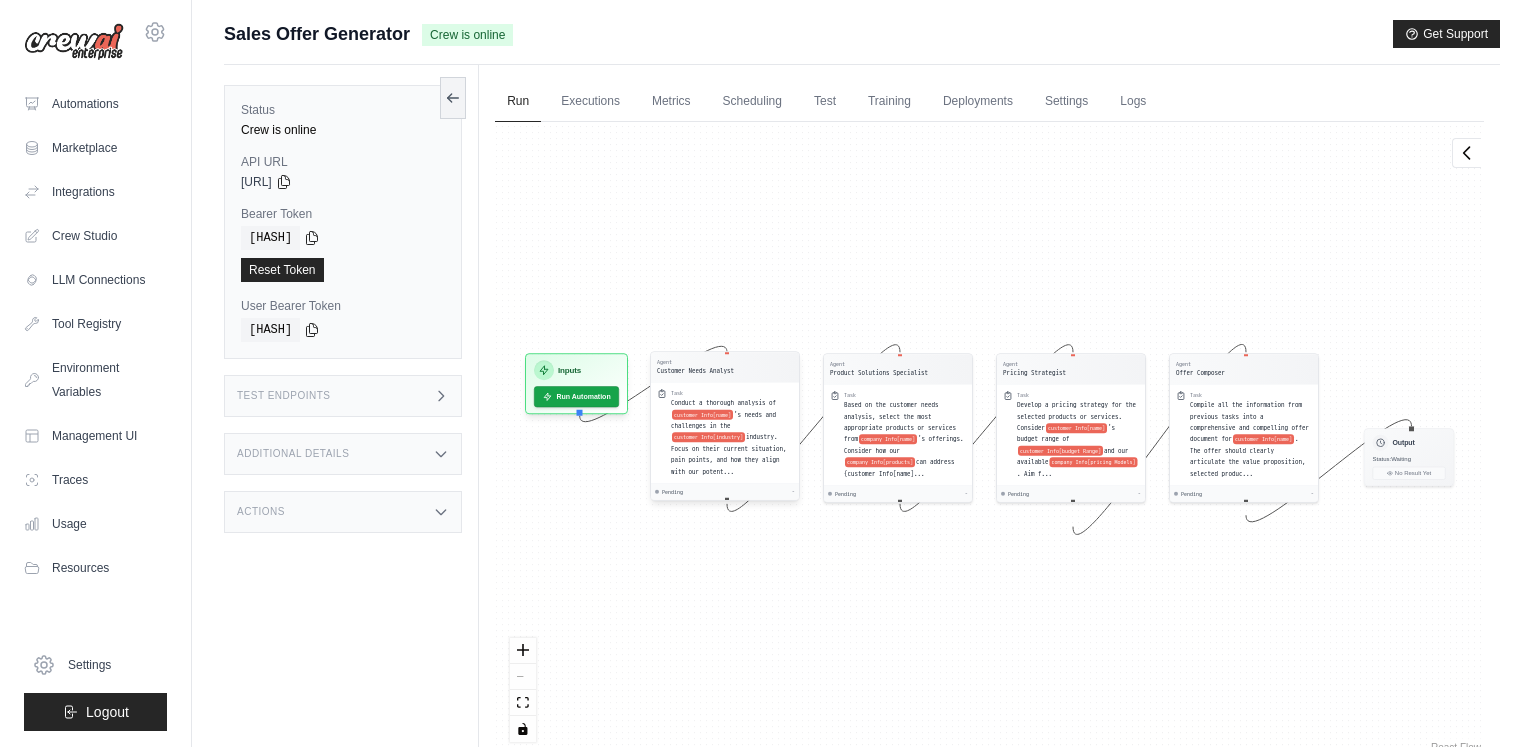 click on "Task Conduct a thorough analysis of  customer [NAME]'s needs and challenges in the  customer [INDUSTRY]  industry. Focus on their current situation, pain points, and how they align with our potent..." at bounding box center (725, 432) 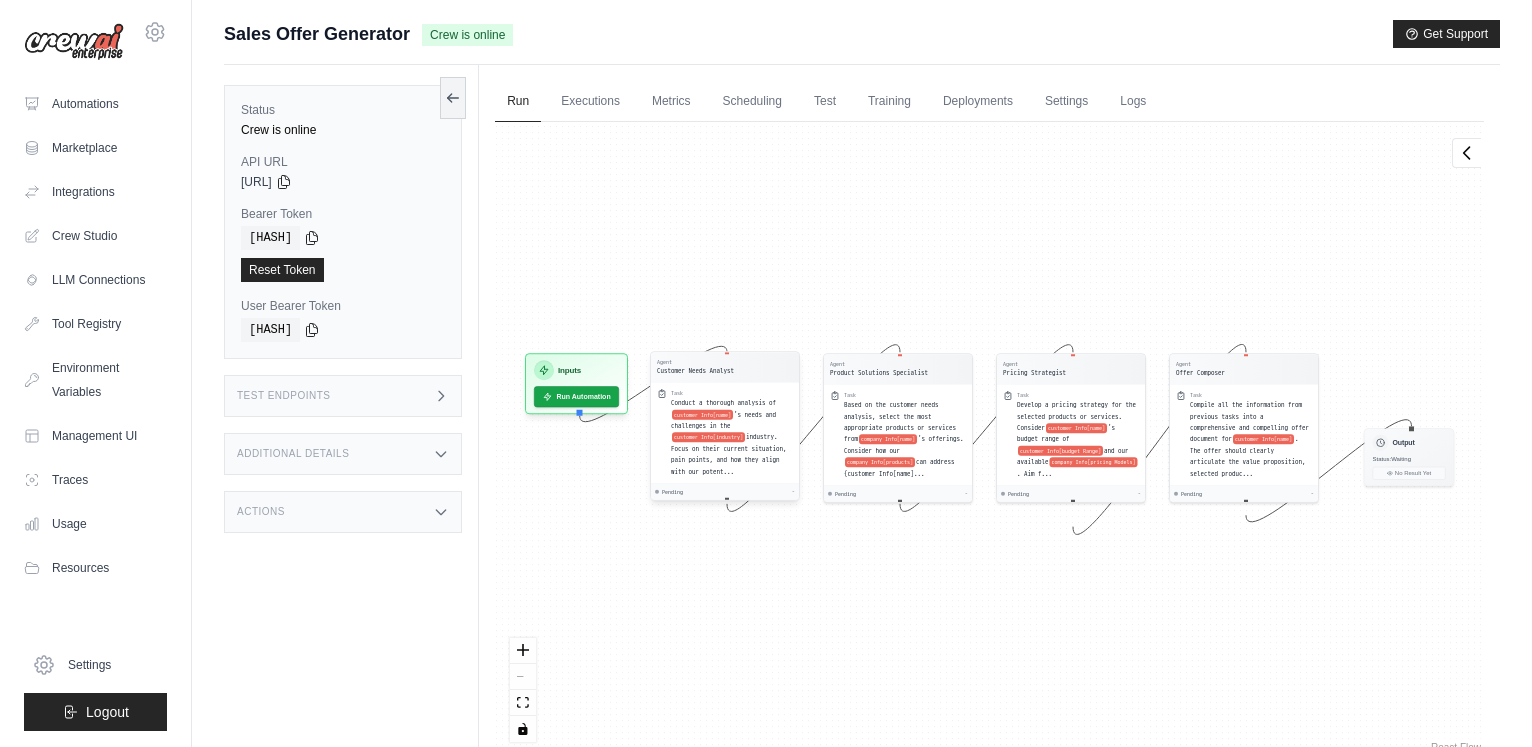 click on "Conduct a thorough analysis of customer [NAME]'s needs and challenges in the customer [INDUSTRY] industry. Focus on their current situation, pain points, and how they align with our potent..." at bounding box center [732, 438] 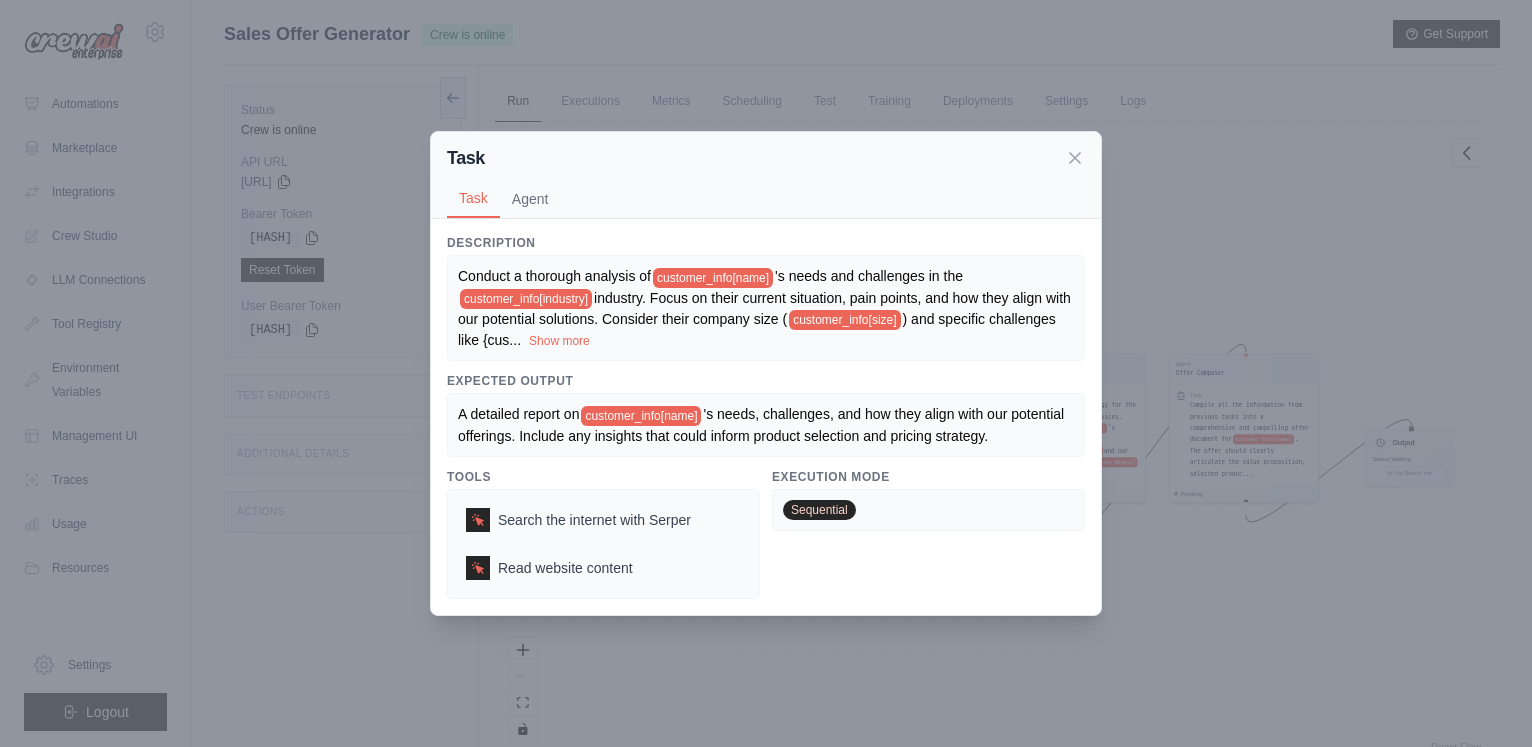 click on "Show more" at bounding box center (559, 341) 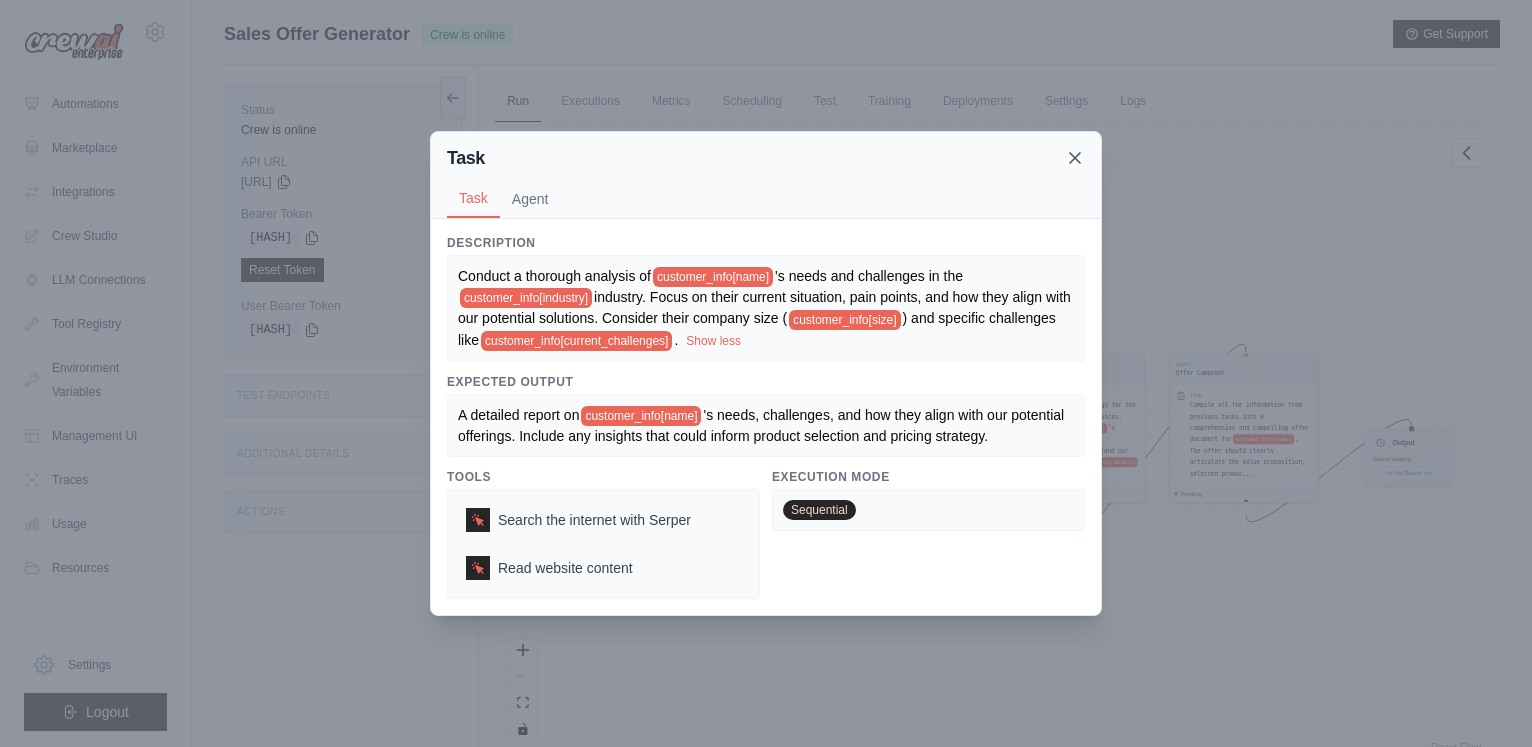 click 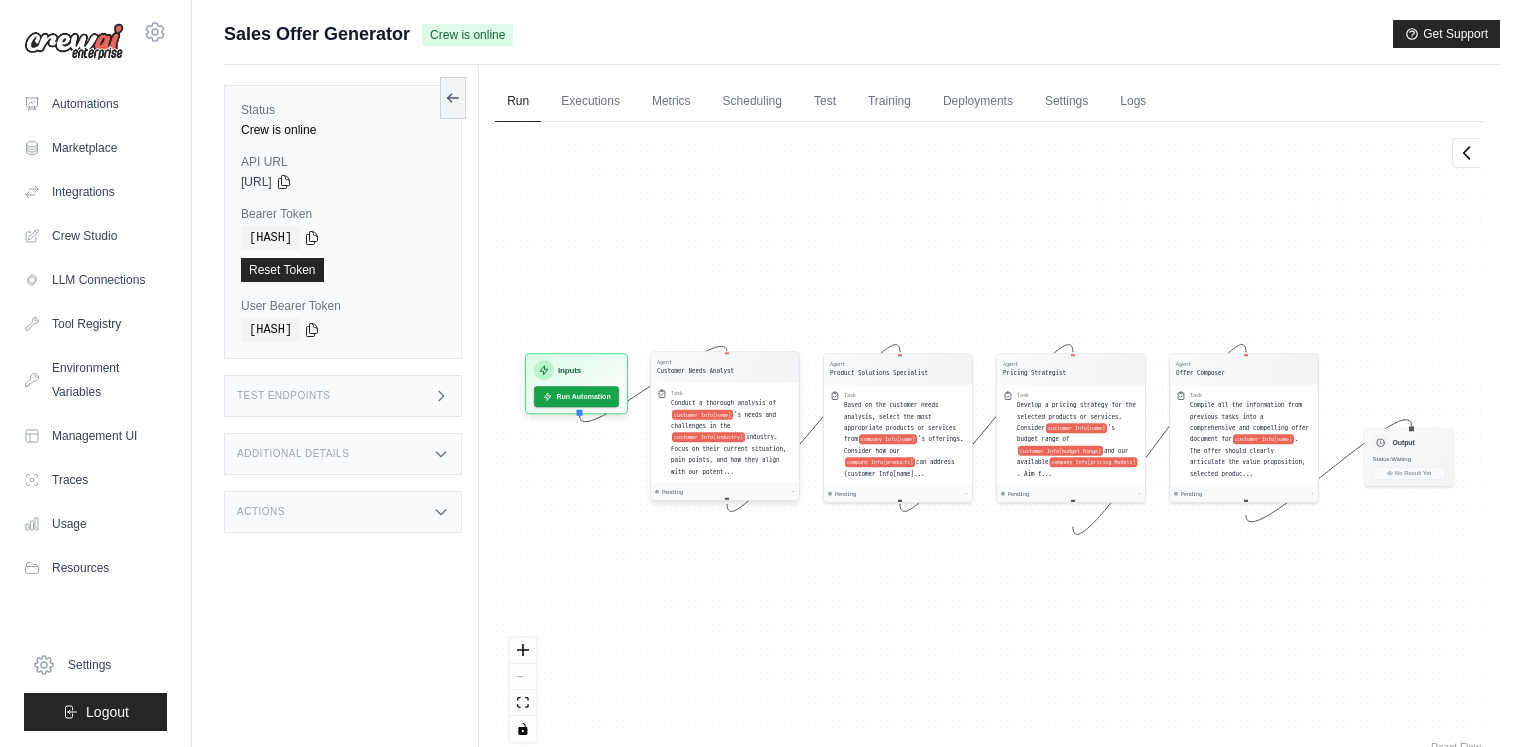 click on "Task" at bounding box center (732, 393) 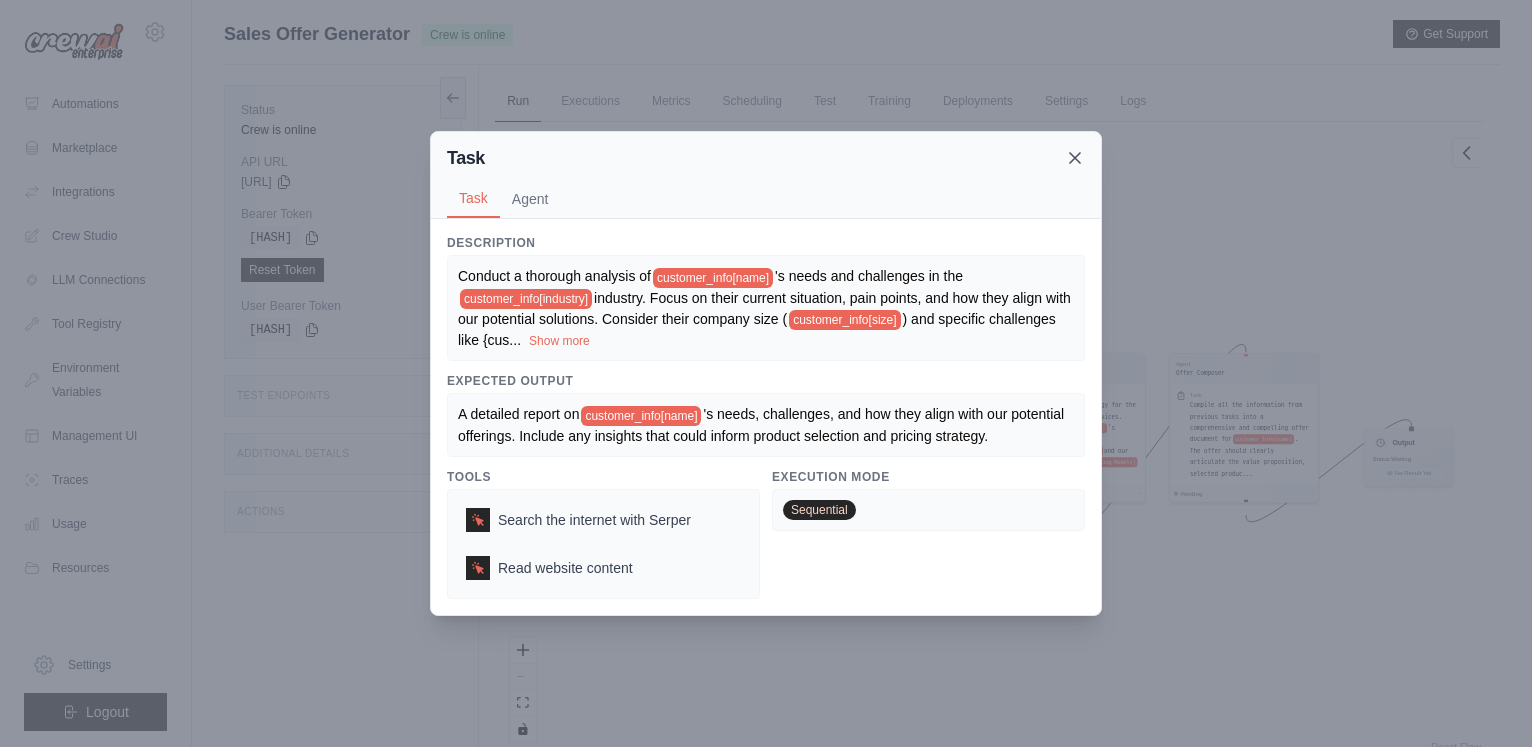 click 